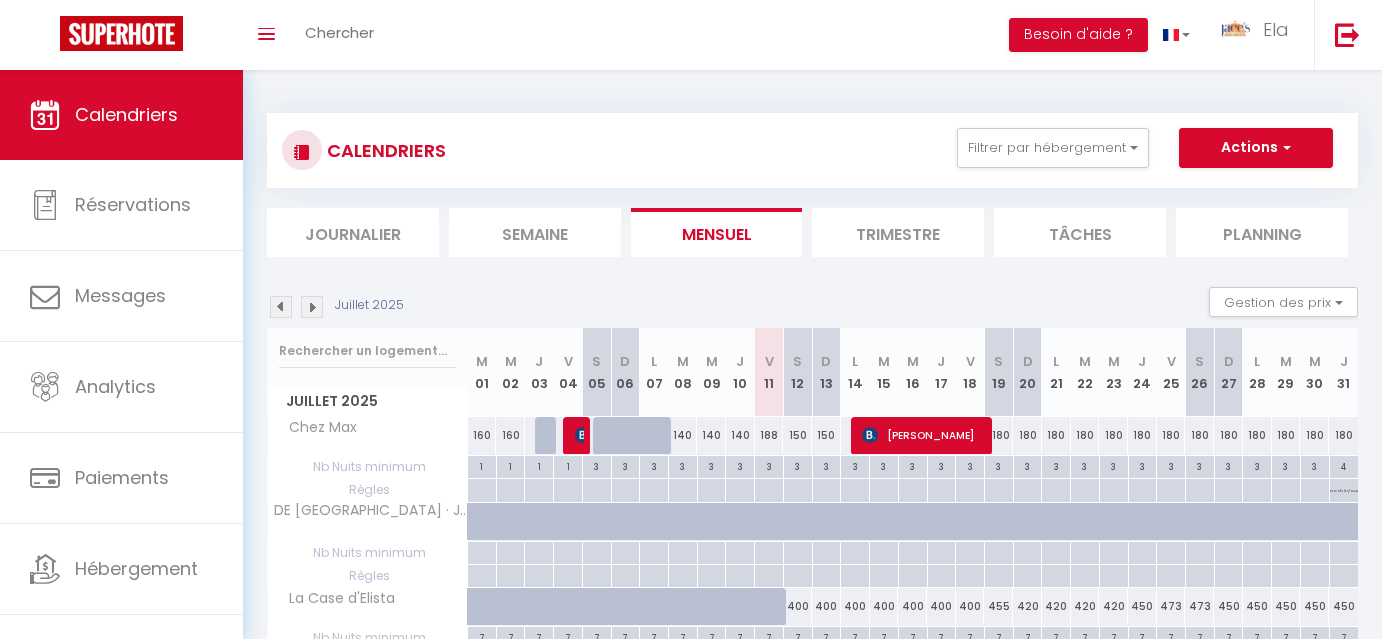 scroll, scrollTop: 0, scrollLeft: 0, axis: both 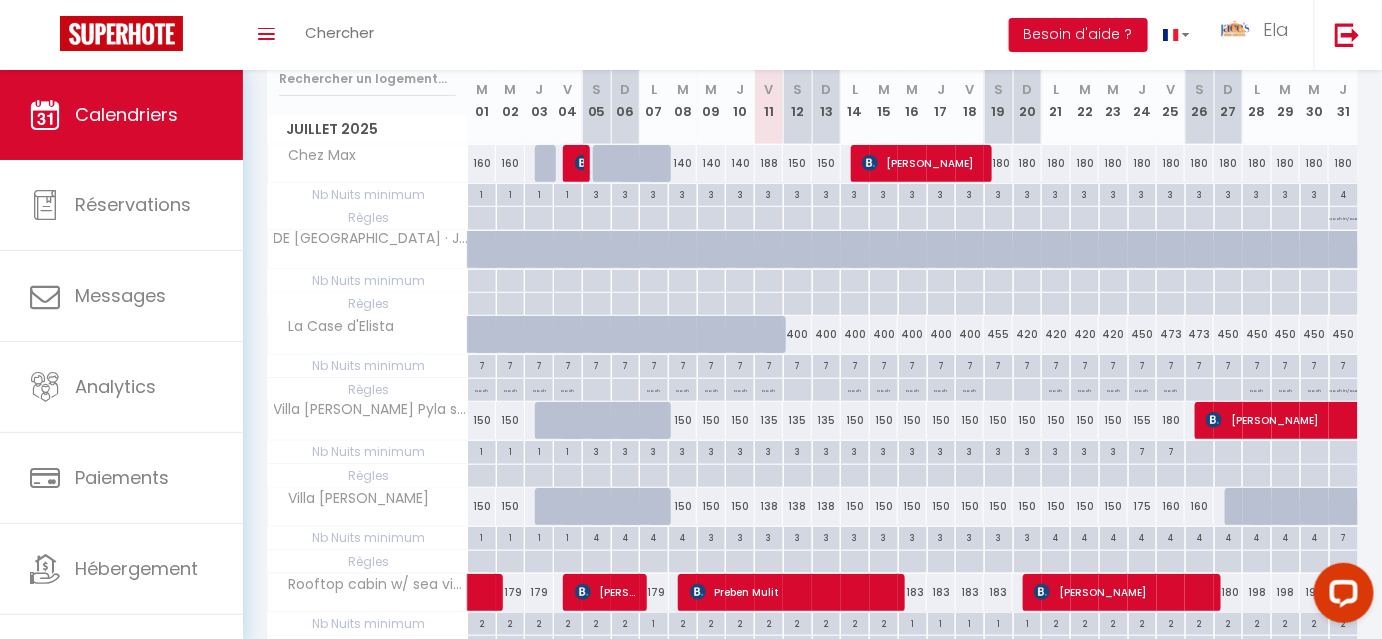 drag, startPoint x: 1395, startPoint y: 92, endPoint x: 1389, endPoint y: 233, distance: 141.12761 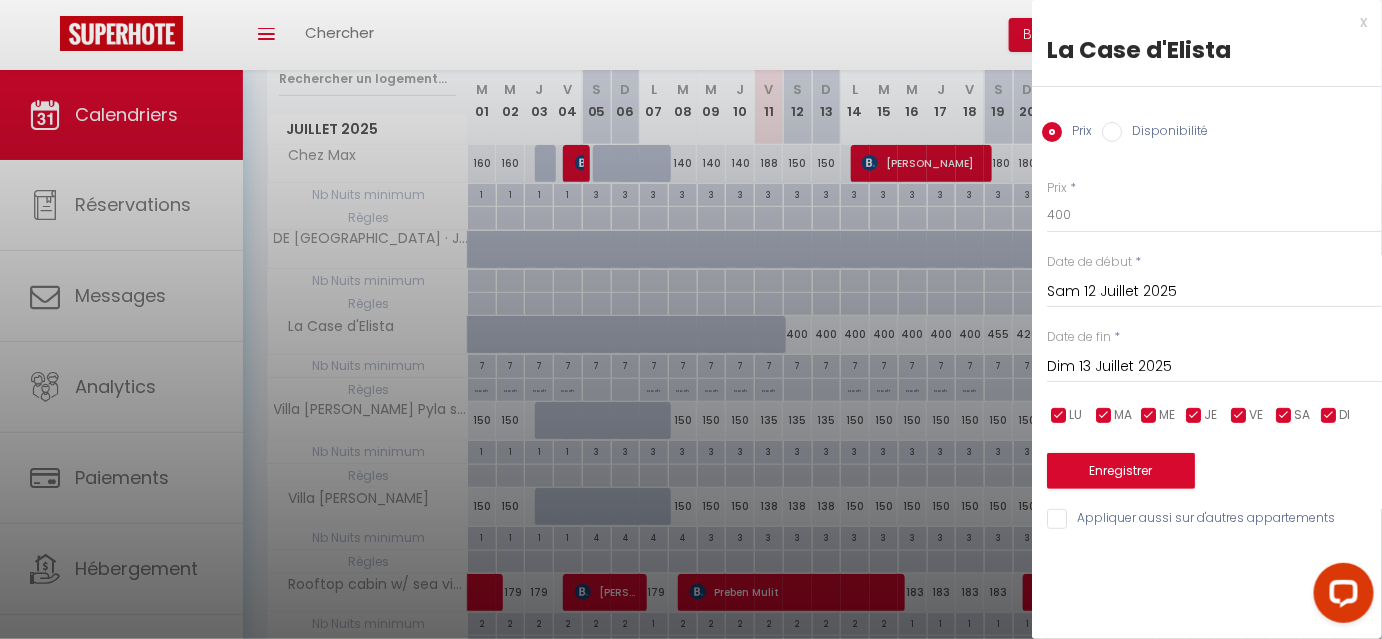 click on "Dim 13 Juillet 2025" at bounding box center (1214, 367) 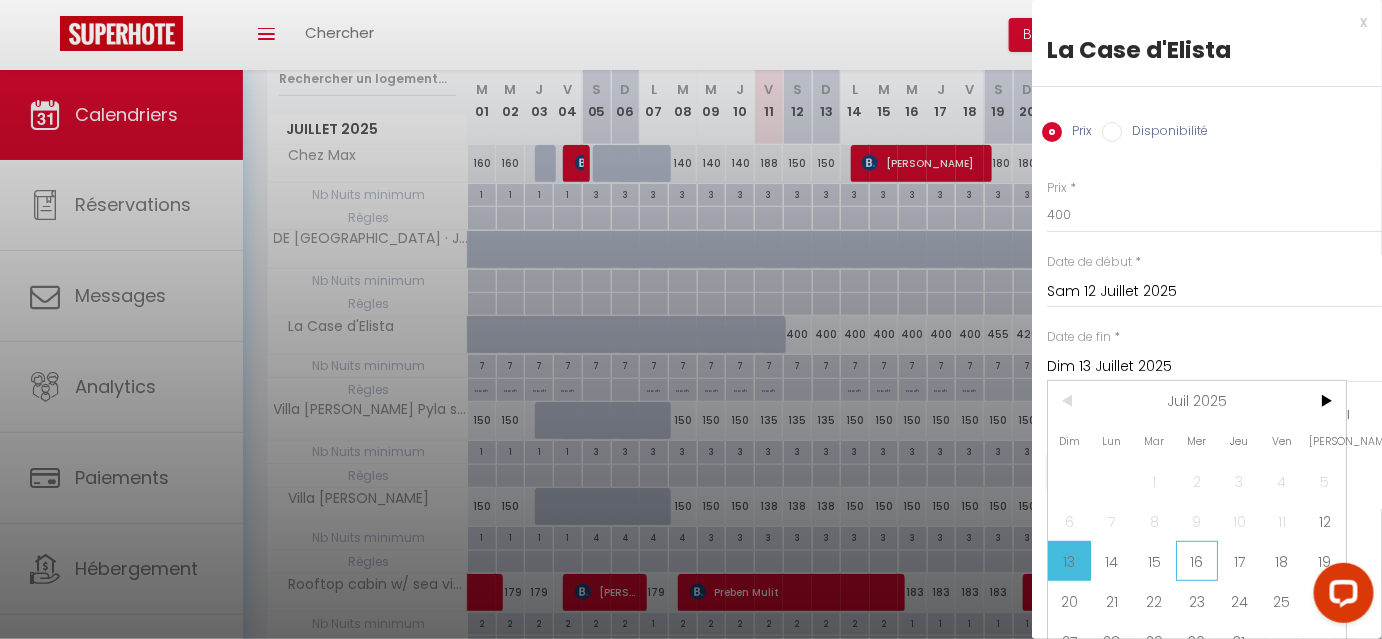 click on "16" at bounding box center [1197, 561] 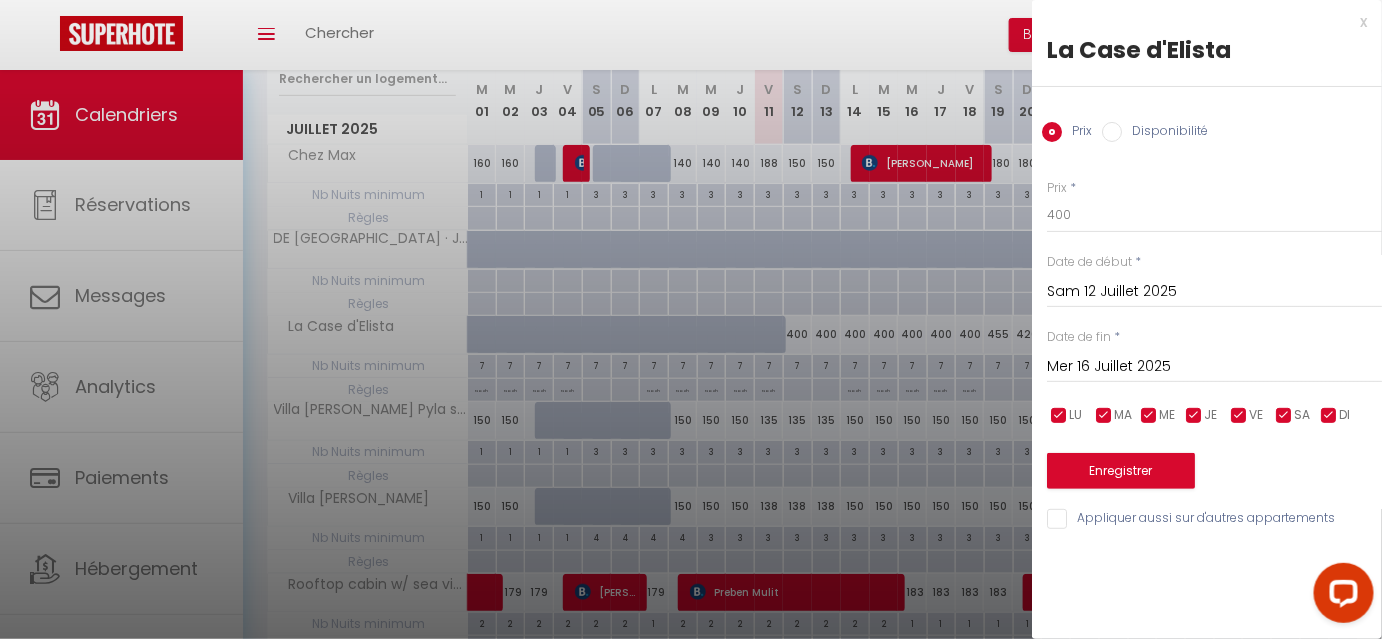 click on "Disponibilité" at bounding box center [1112, 132] 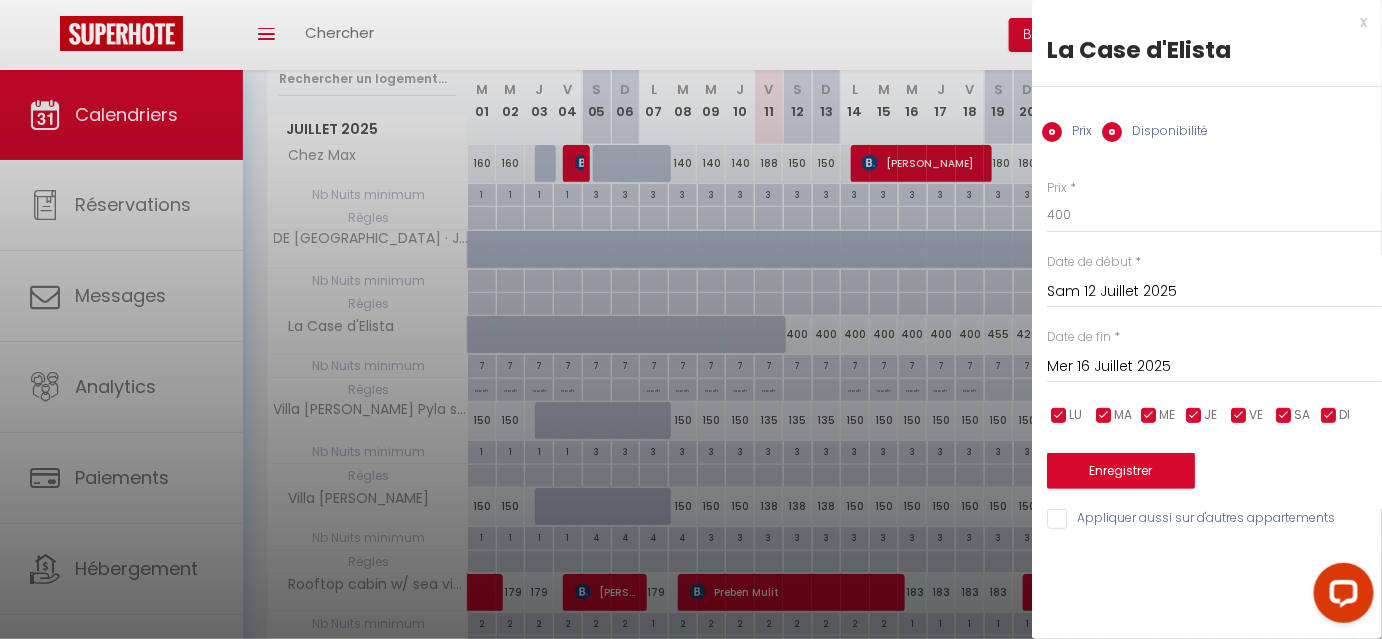 radio on "false" 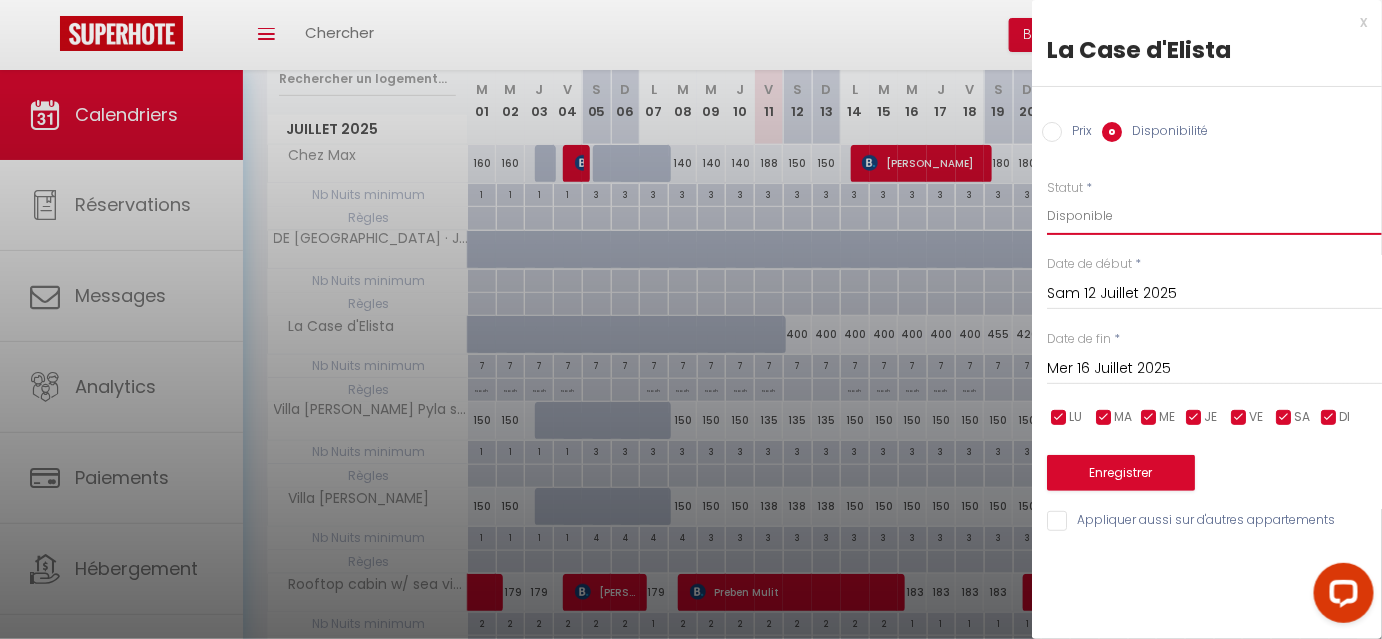 click on "Disponible
Indisponible" at bounding box center (1214, 216) 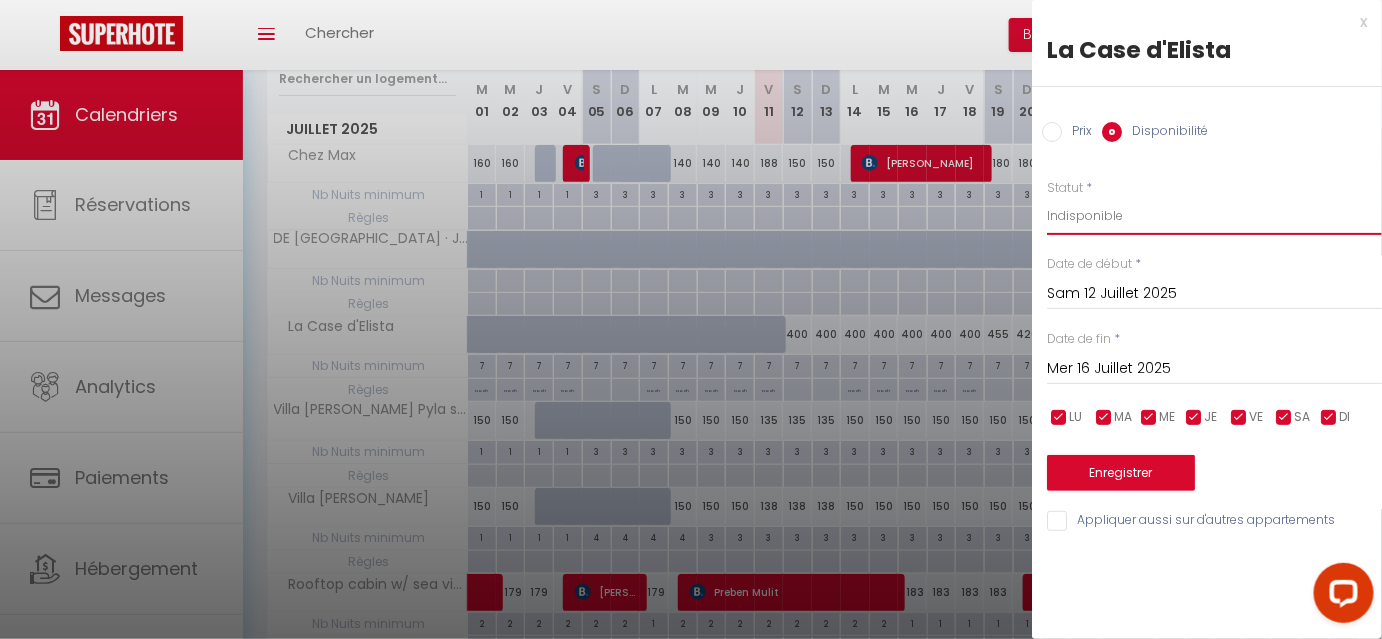 click on "Disponible
Indisponible" at bounding box center (1214, 216) 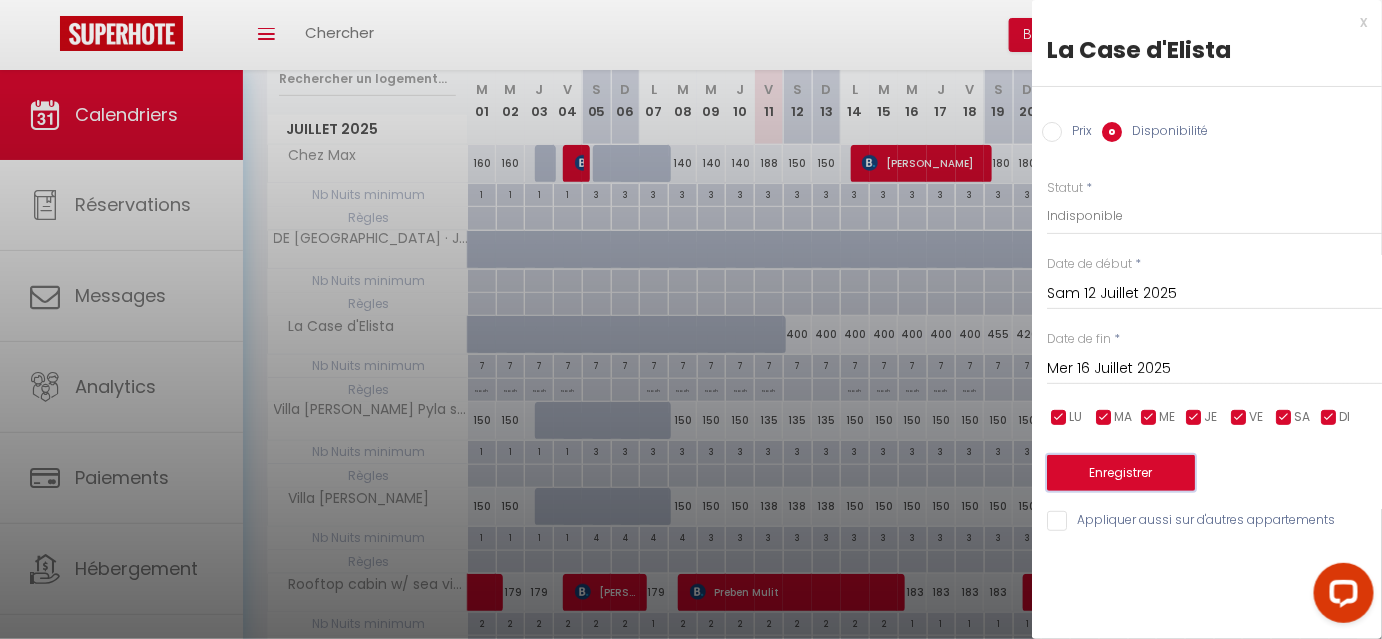 click on "Enregistrer" at bounding box center [1121, 473] 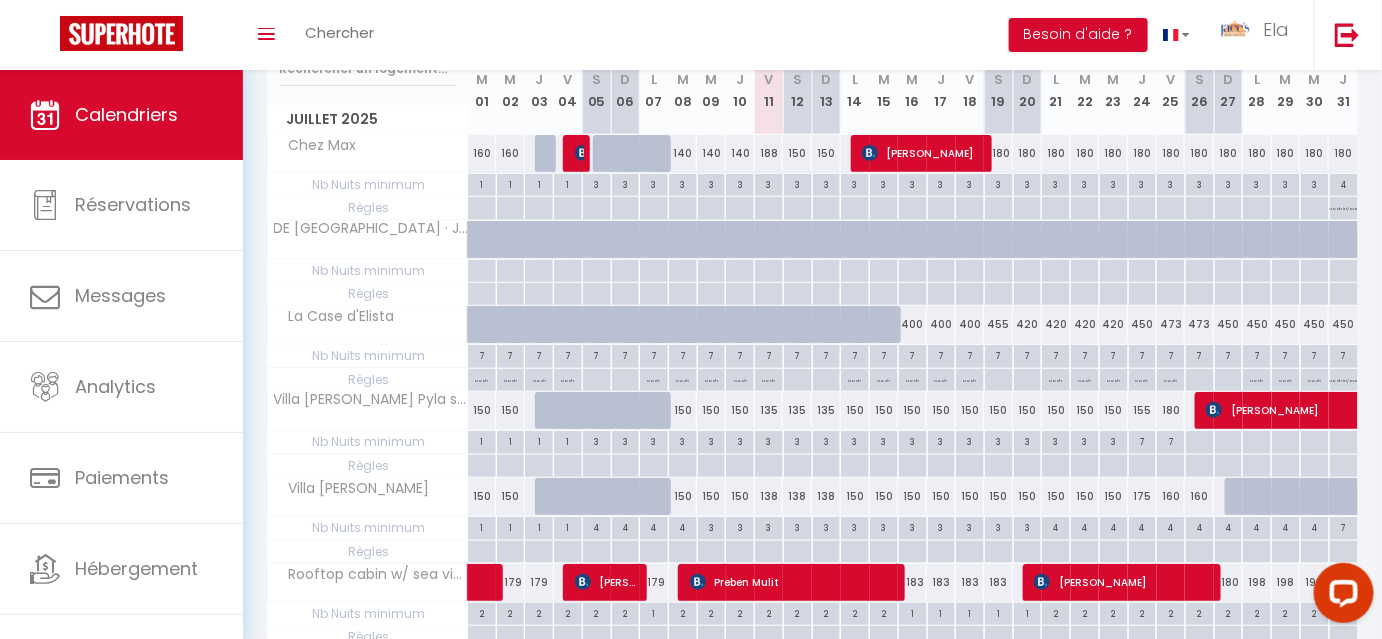 scroll, scrollTop: 258, scrollLeft: 0, axis: vertical 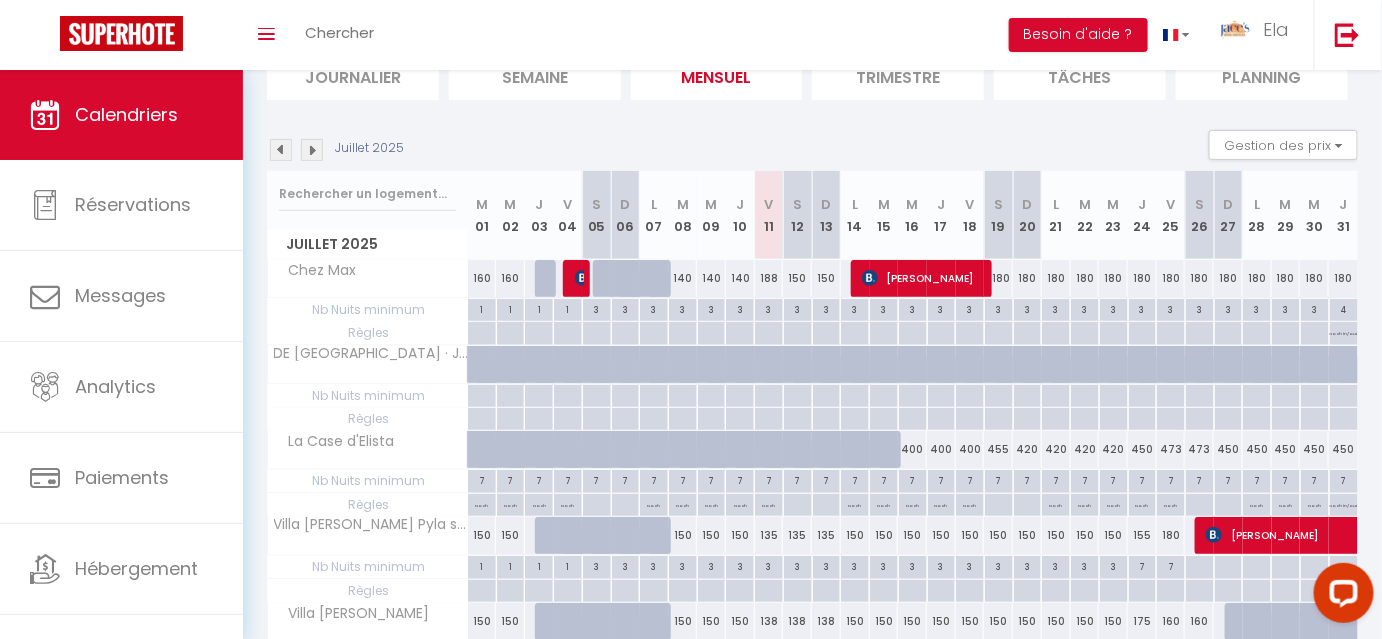 click at bounding box center (312, 150) 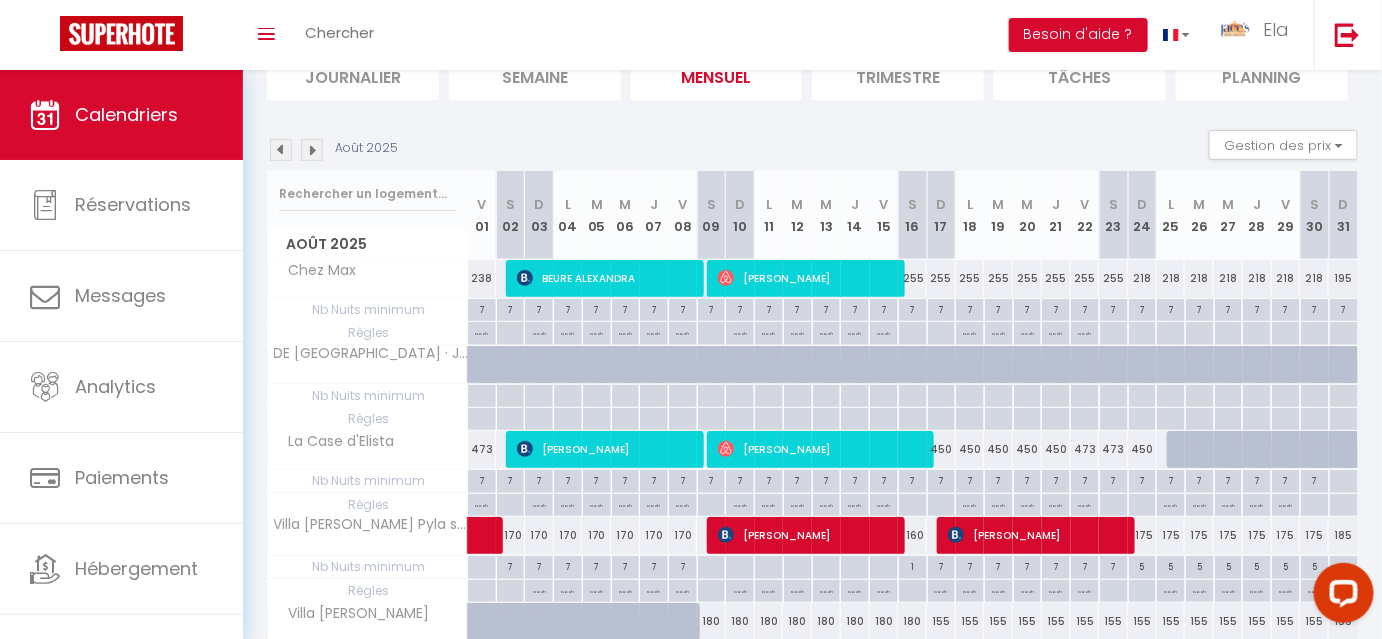 click at bounding box center (312, 150) 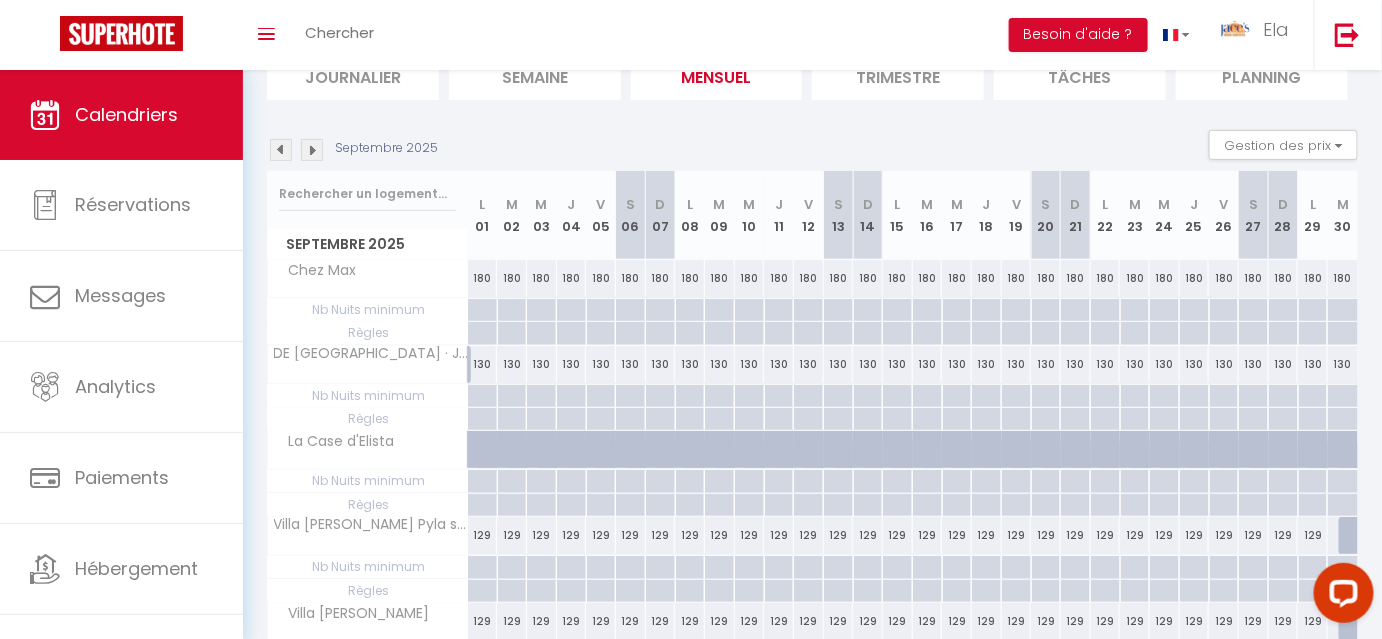 click at bounding box center [281, 150] 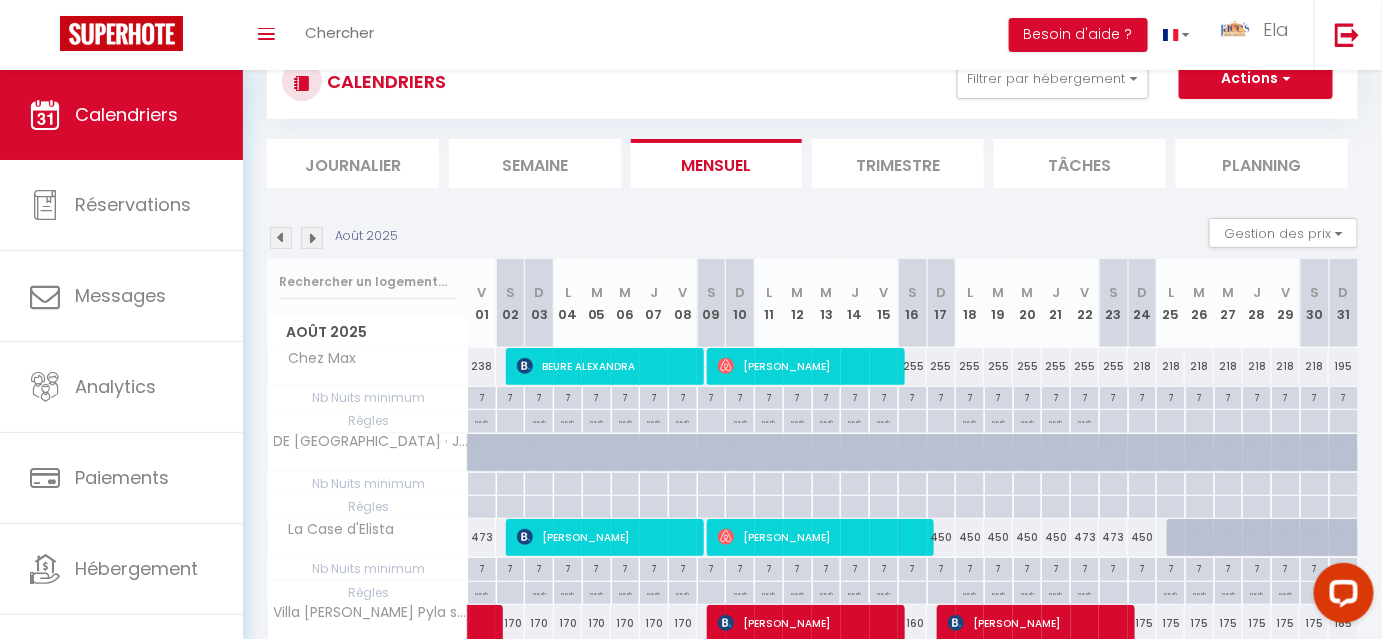 scroll, scrollTop: 157, scrollLeft: 0, axis: vertical 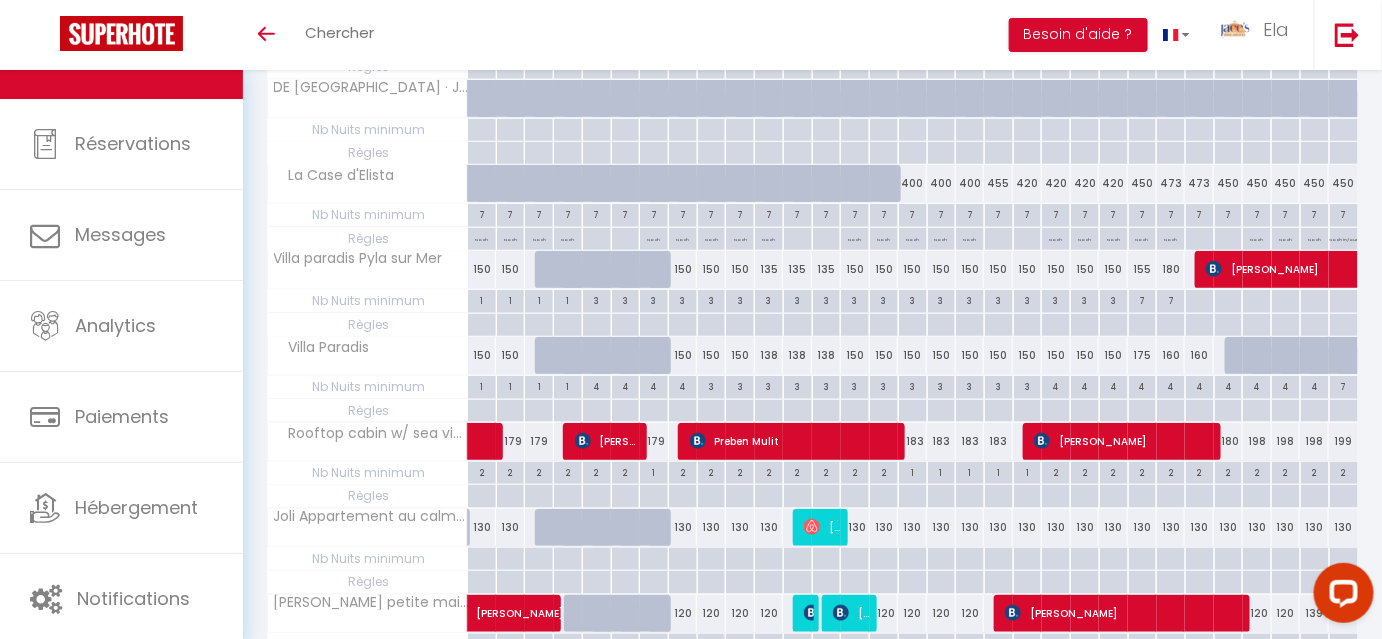 click on "No ch in/out" at bounding box center [1056, 245] 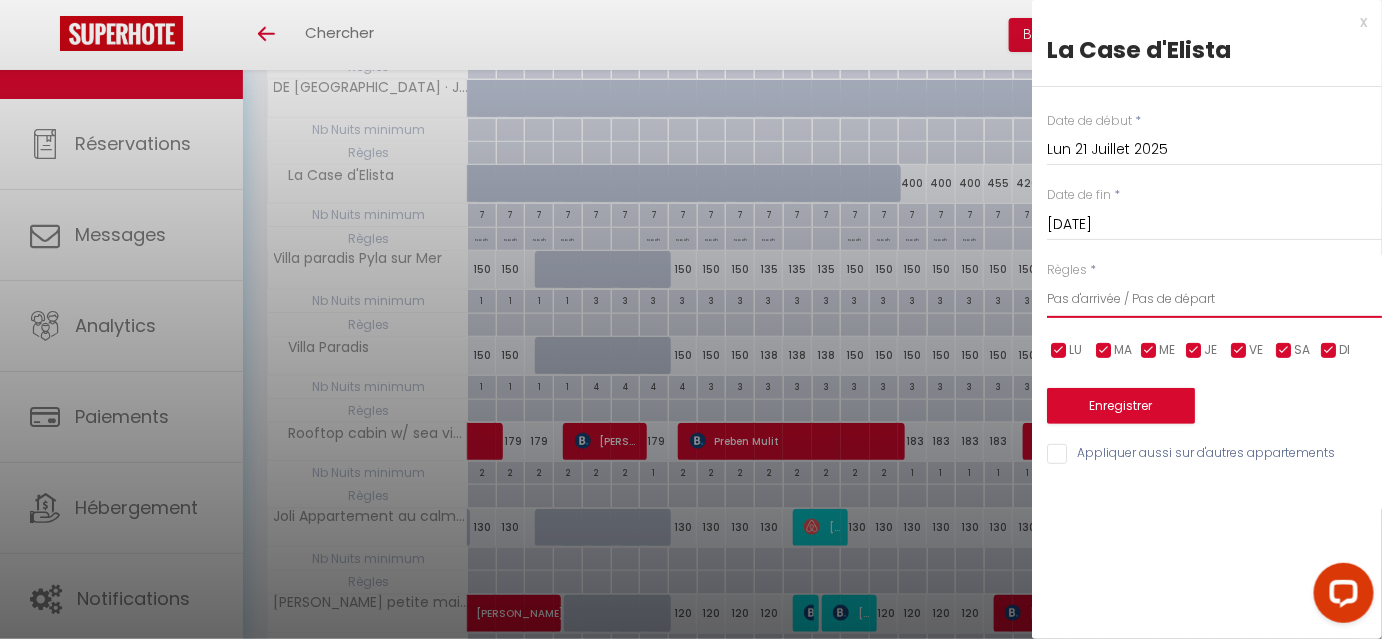 click on "Aucun   No Checkin   No Checkout   Pas d'arrivée / Pas de départ" at bounding box center (1214, 299) 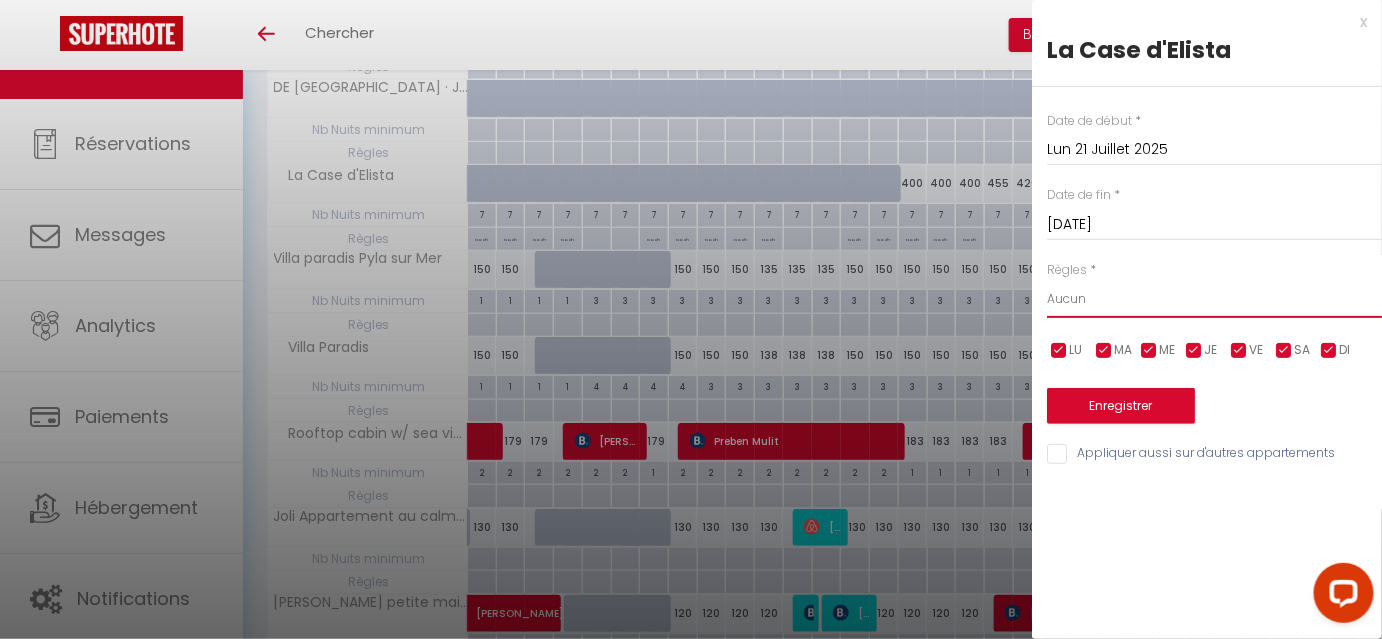click on "Aucun   No Checkin   No Checkout   Pas d'arrivée / Pas de départ" at bounding box center [1214, 299] 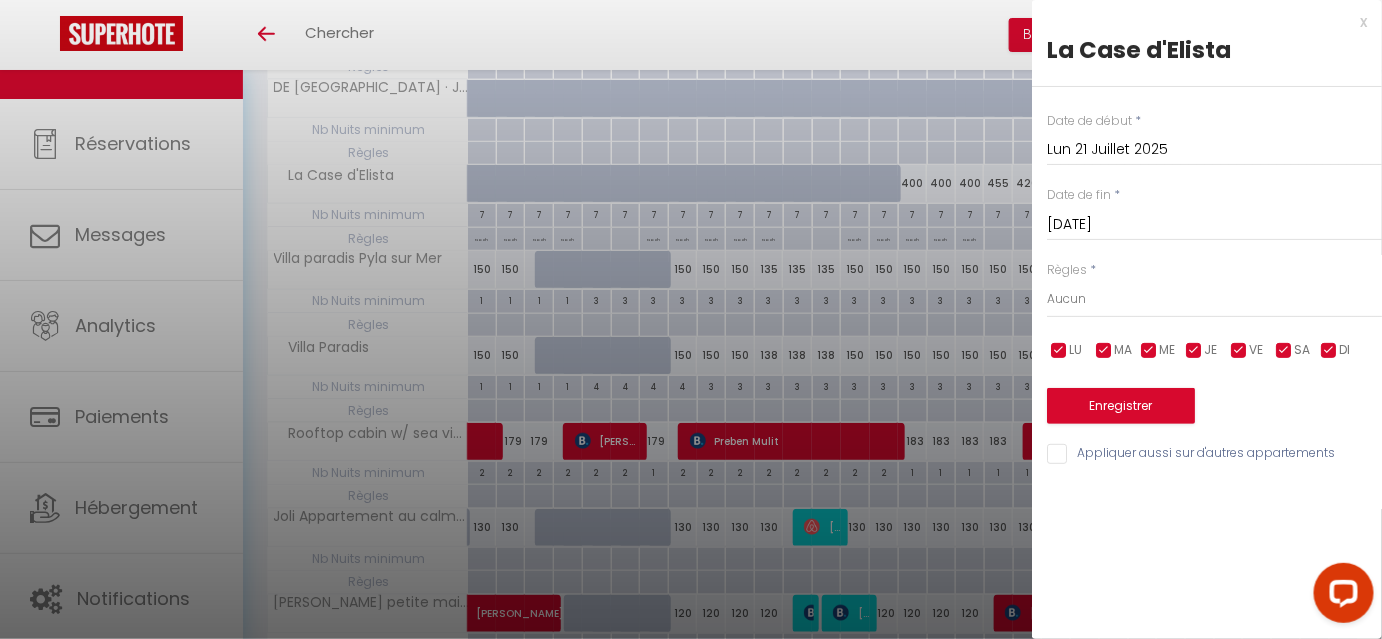 click on "Mar 22 Juillet 2025" at bounding box center [1214, 225] 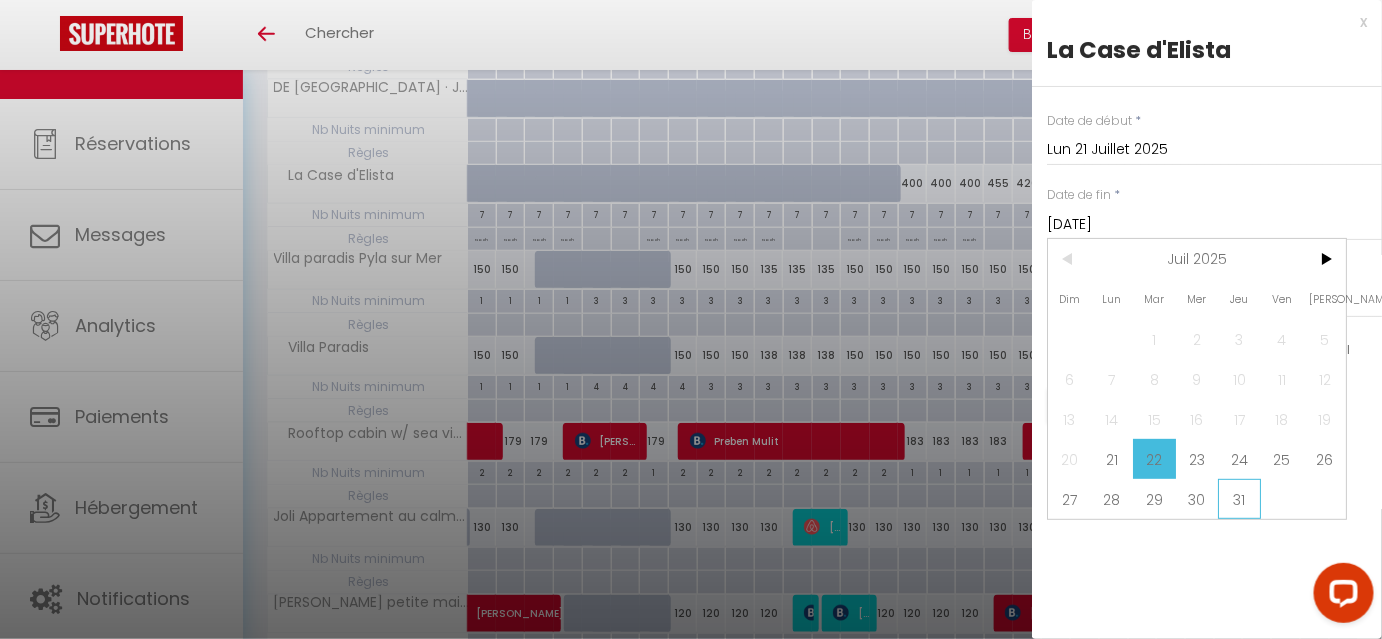 click on "31" at bounding box center [1239, 499] 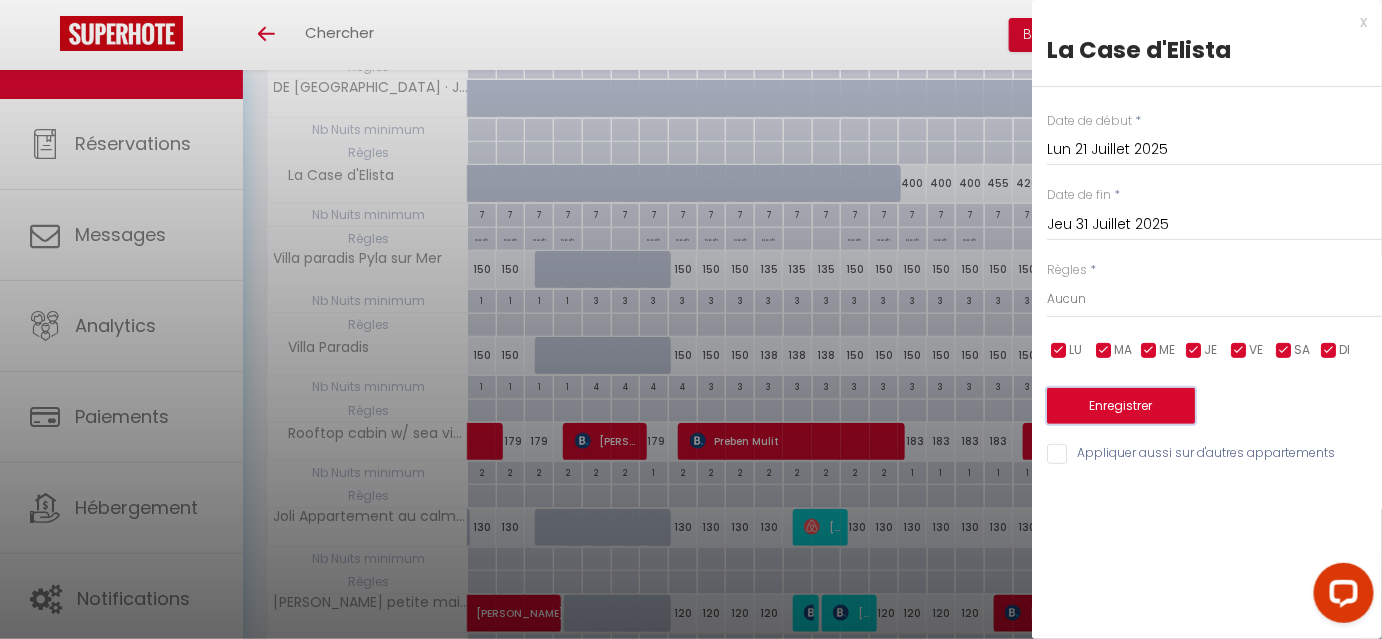 click on "Enregistrer" at bounding box center [1121, 406] 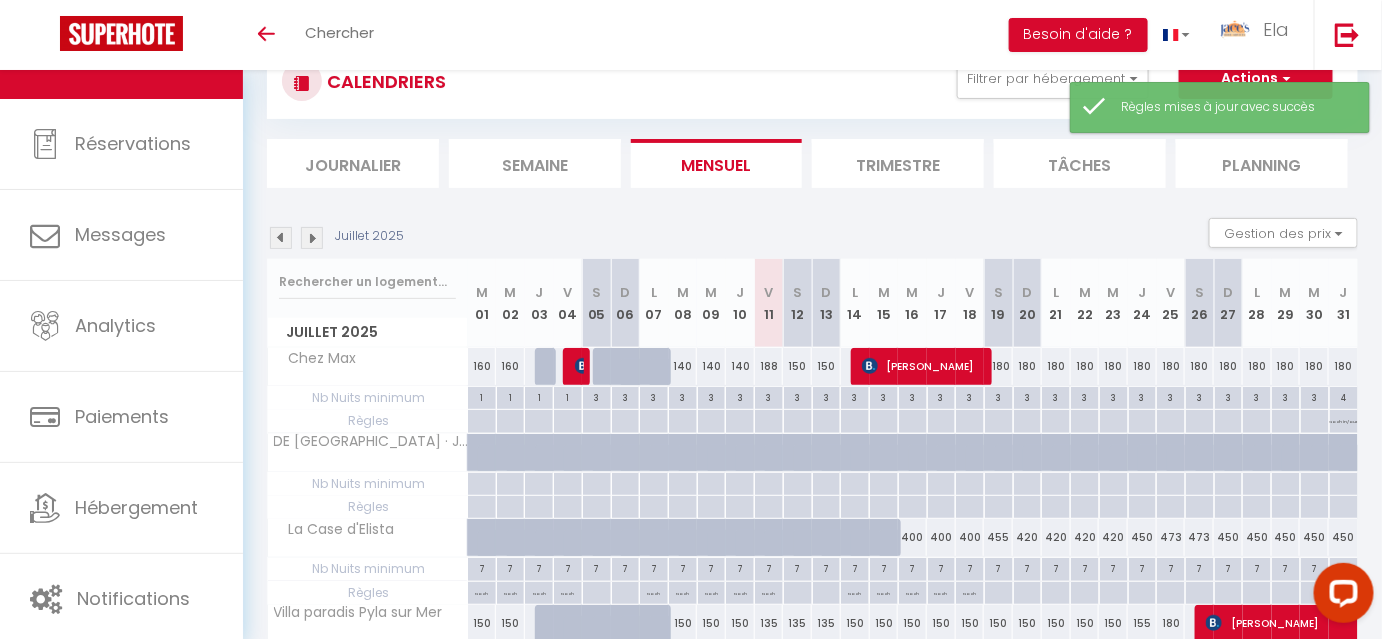scroll, scrollTop: 423, scrollLeft: 0, axis: vertical 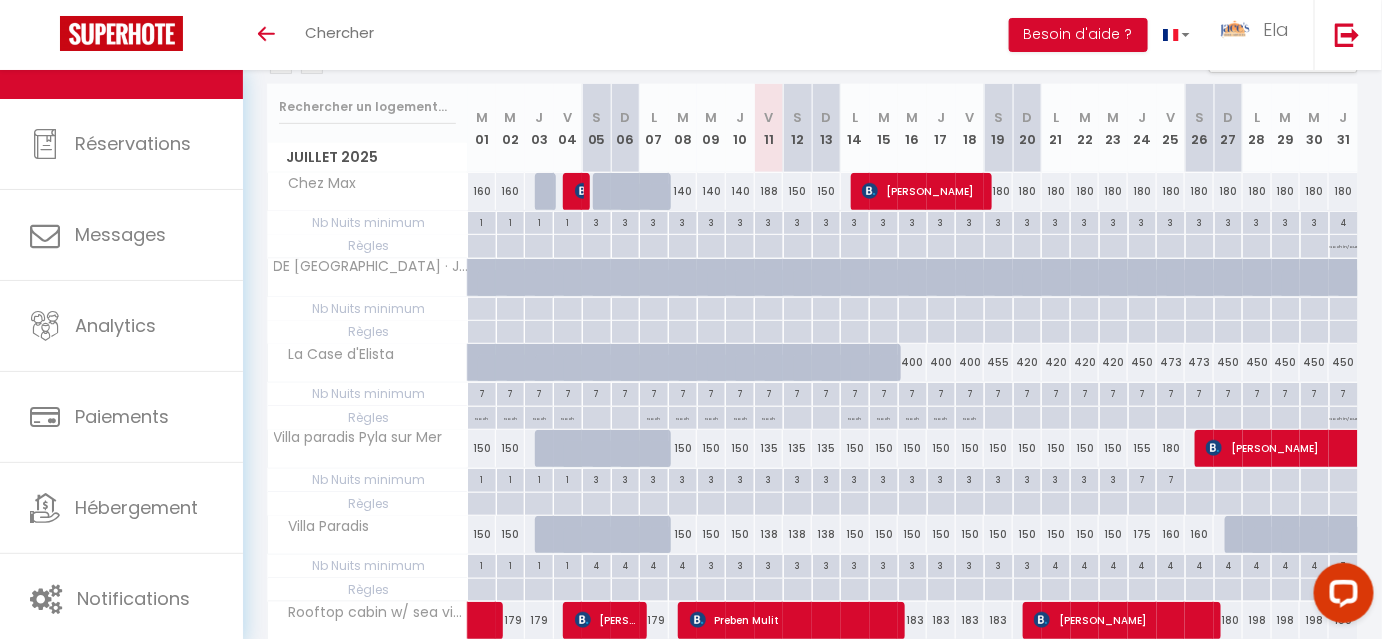 click on "No ch in/out" at bounding box center [1344, 416] 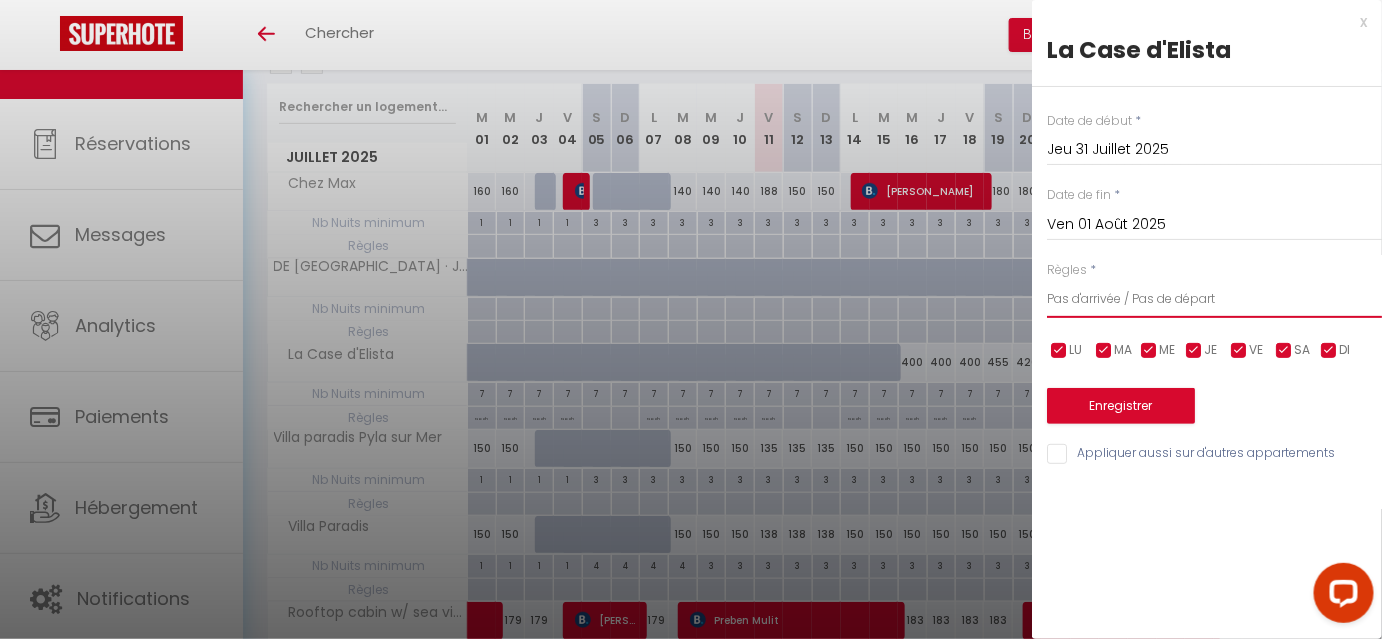 click on "Aucun   No Checkin   No Checkout   Pas d'arrivée / Pas de départ" at bounding box center [1214, 299] 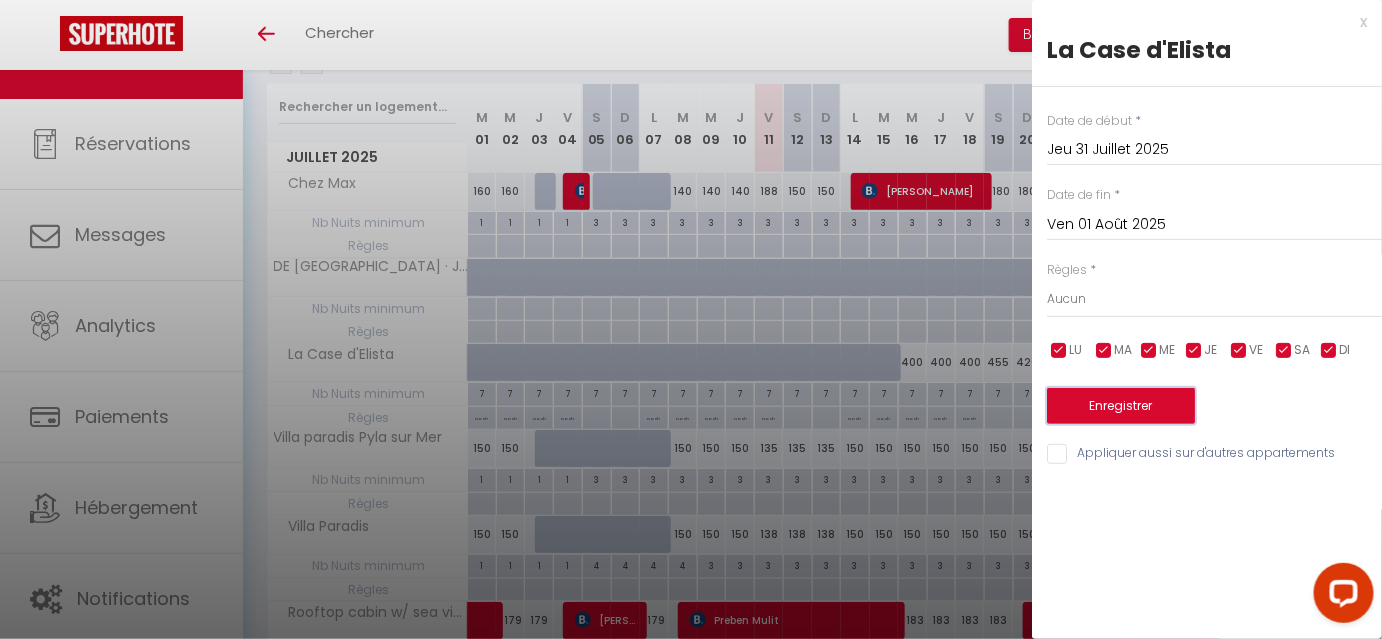 click on "Enregistrer" at bounding box center (1121, 406) 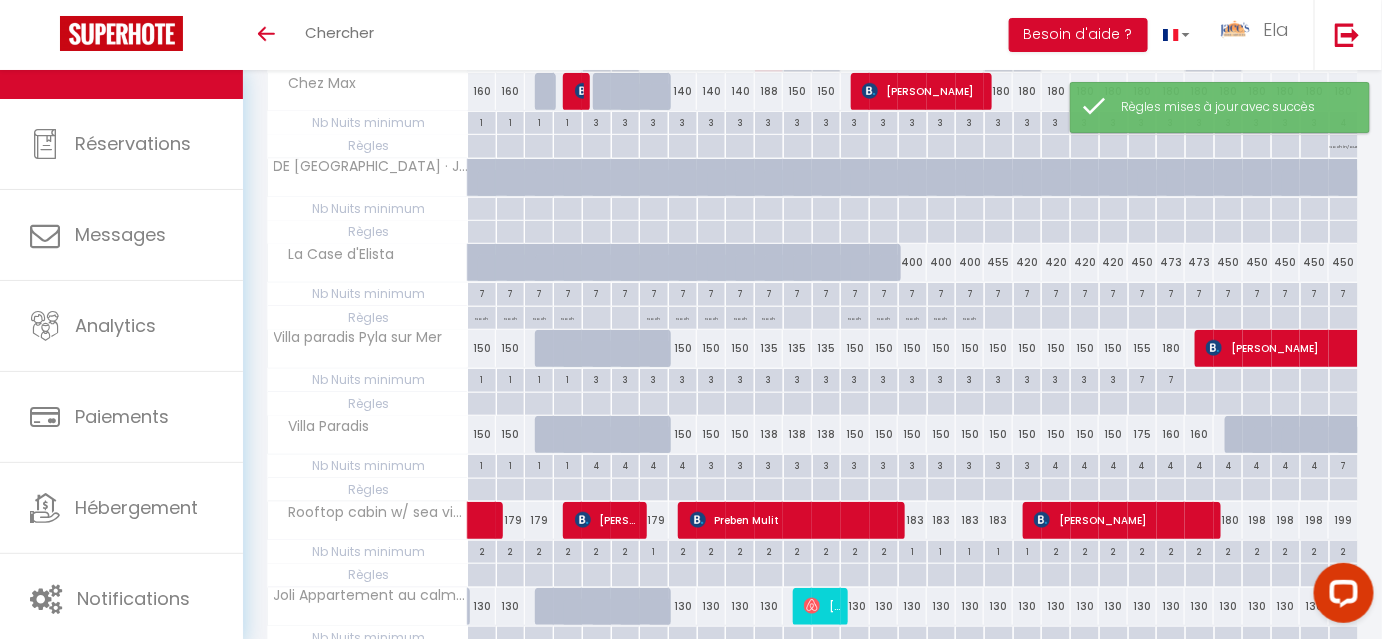 scroll, scrollTop: 342, scrollLeft: 0, axis: vertical 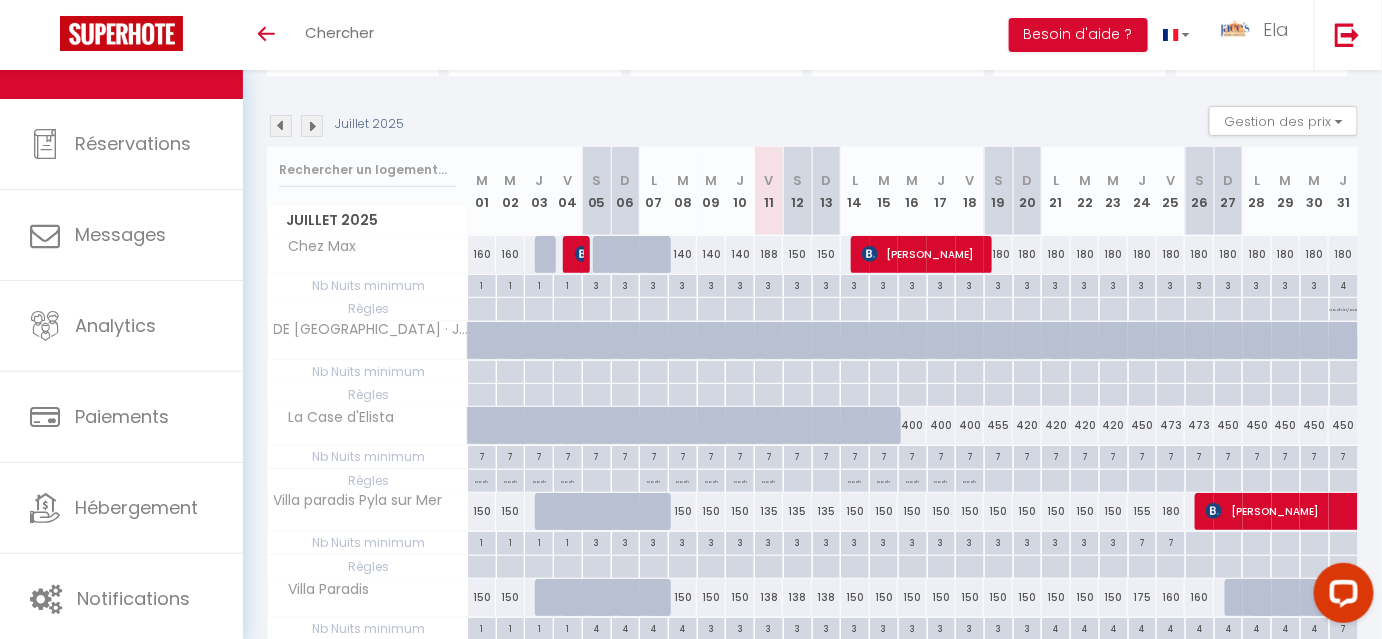 click on "3" at bounding box center [769, 284] 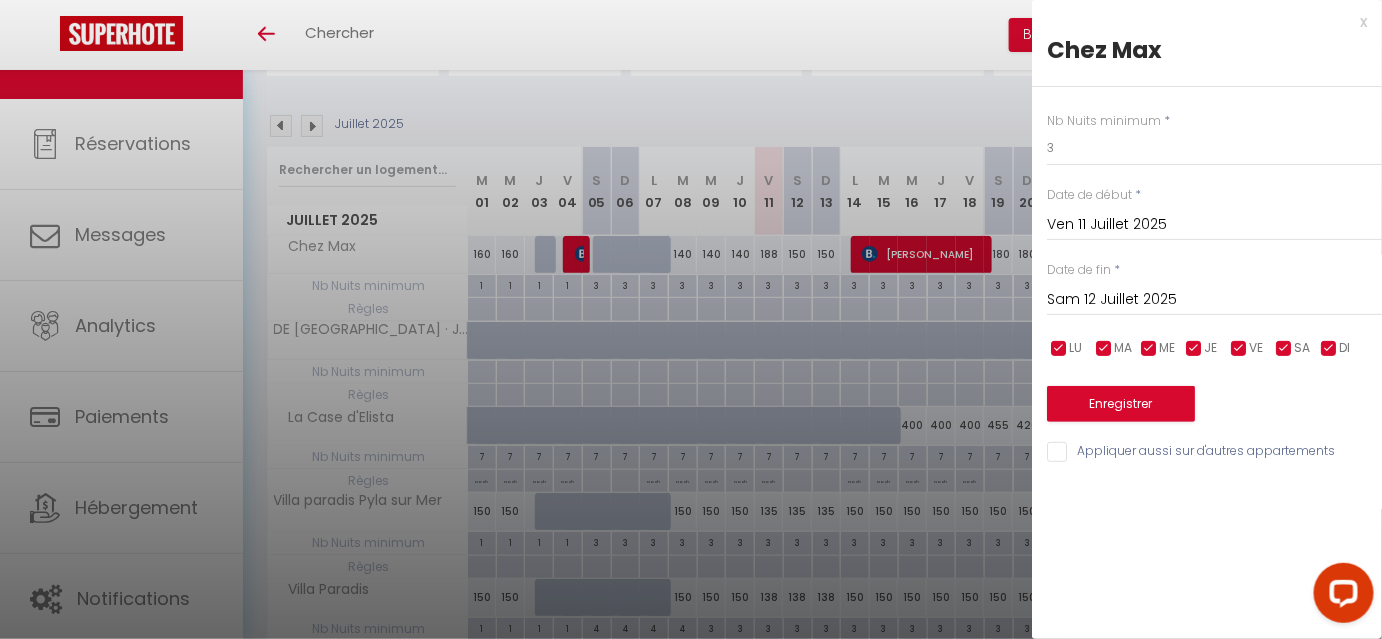 click on "Sam 12 Juillet 2025" at bounding box center [1214, 300] 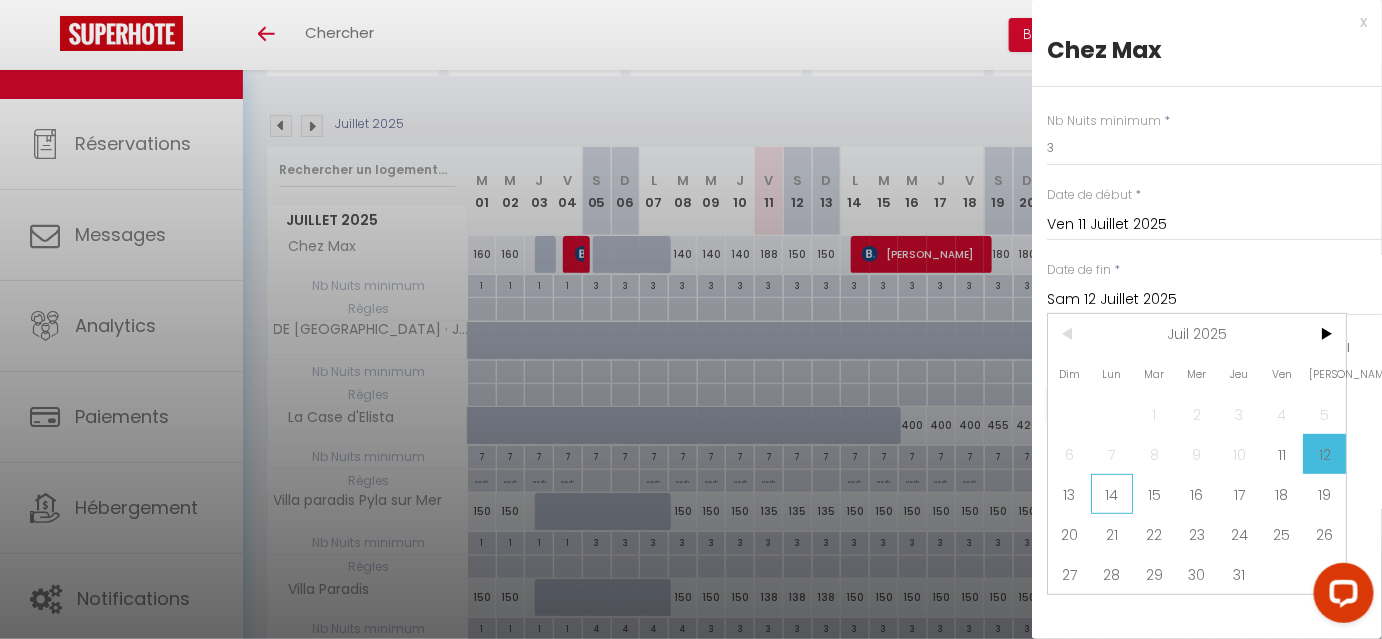 click on "14" at bounding box center [1112, 494] 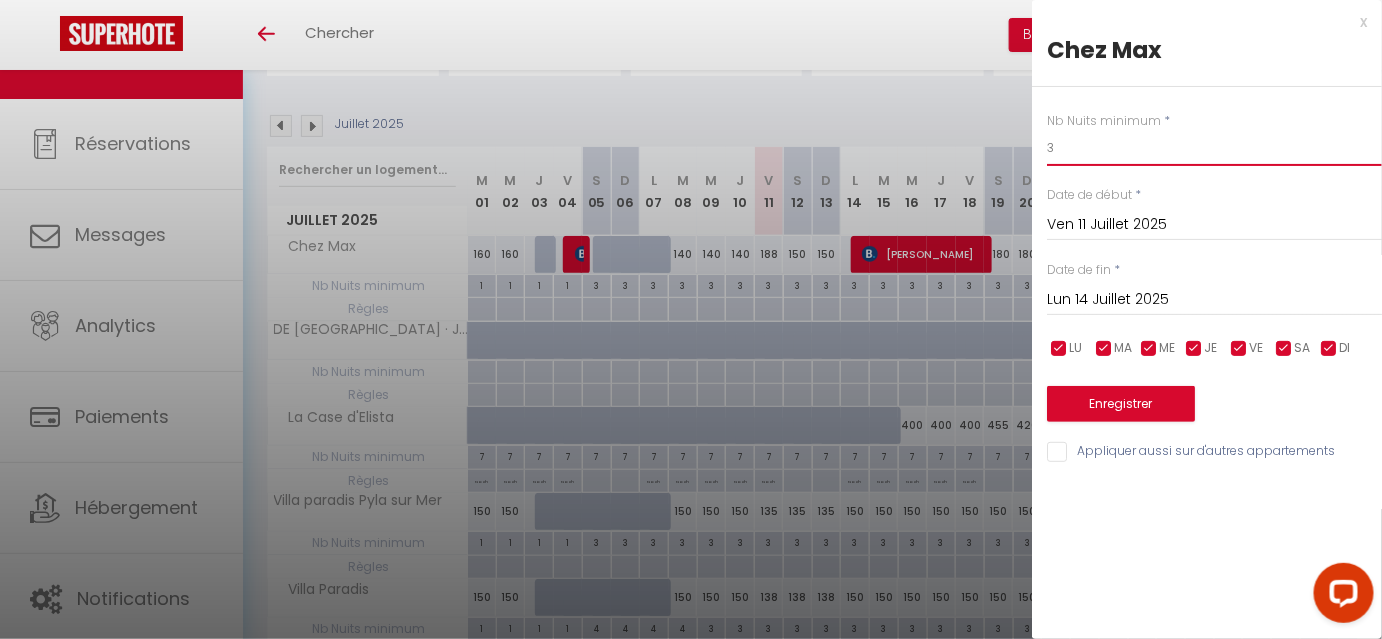 click on "3" at bounding box center (1214, 148) 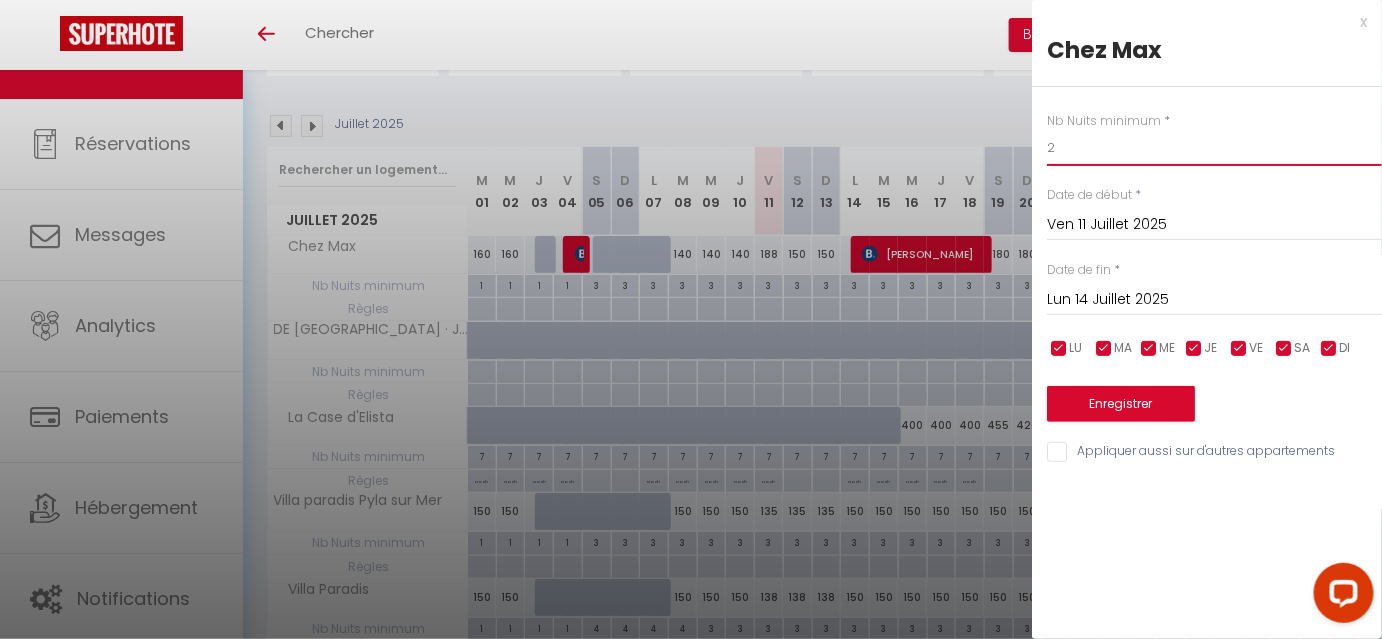 type on "2" 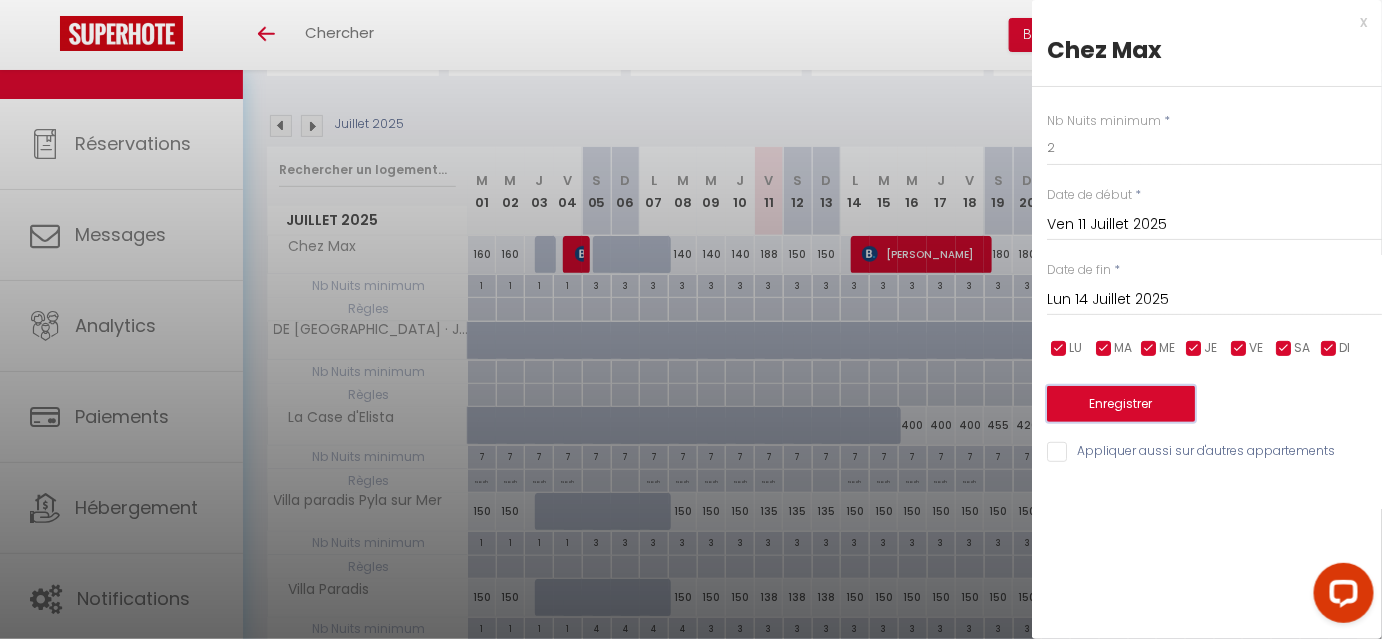 click on "Enregistrer" at bounding box center [1121, 404] 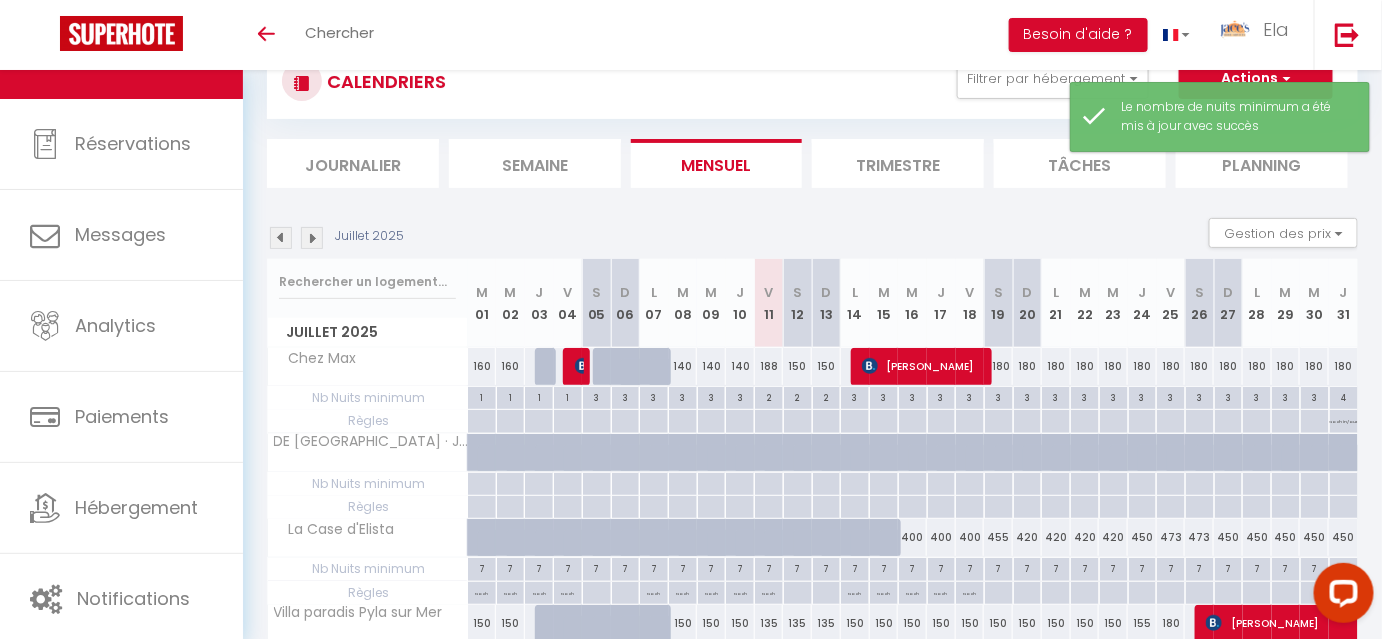 scroll, scrollTop: 181, scrollLeft: 0, axis: vertical 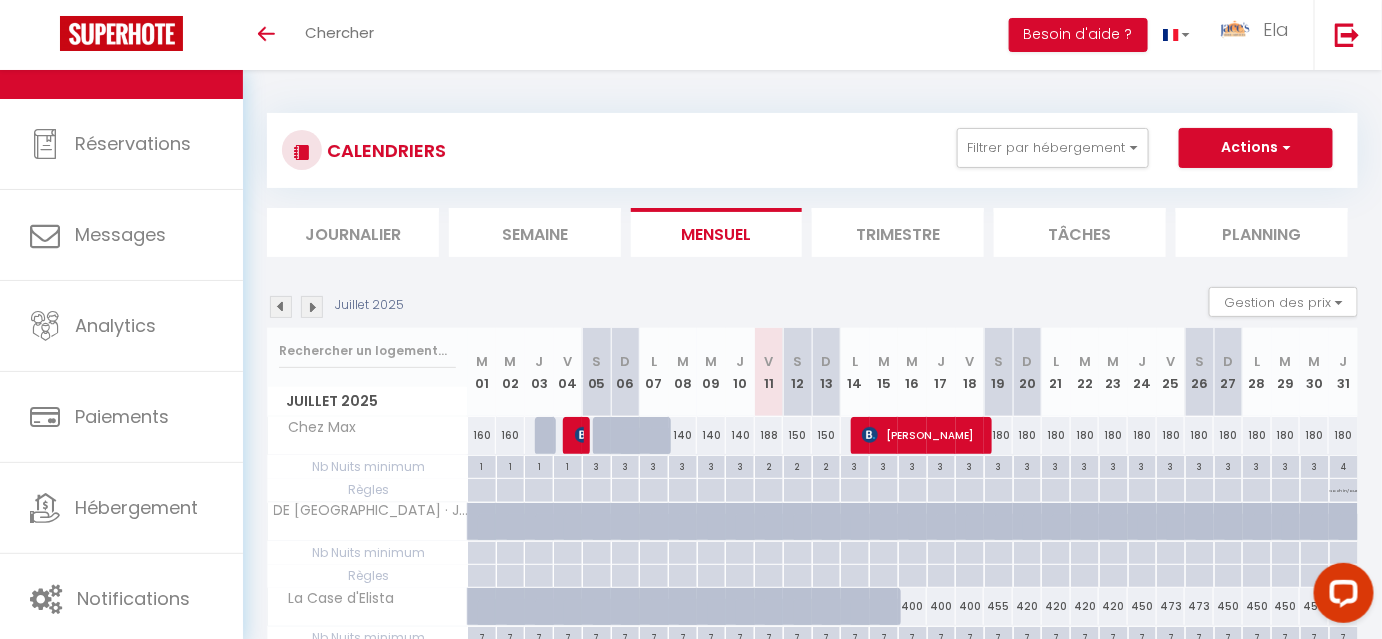 click on "2" at bounding box center [769, 465] 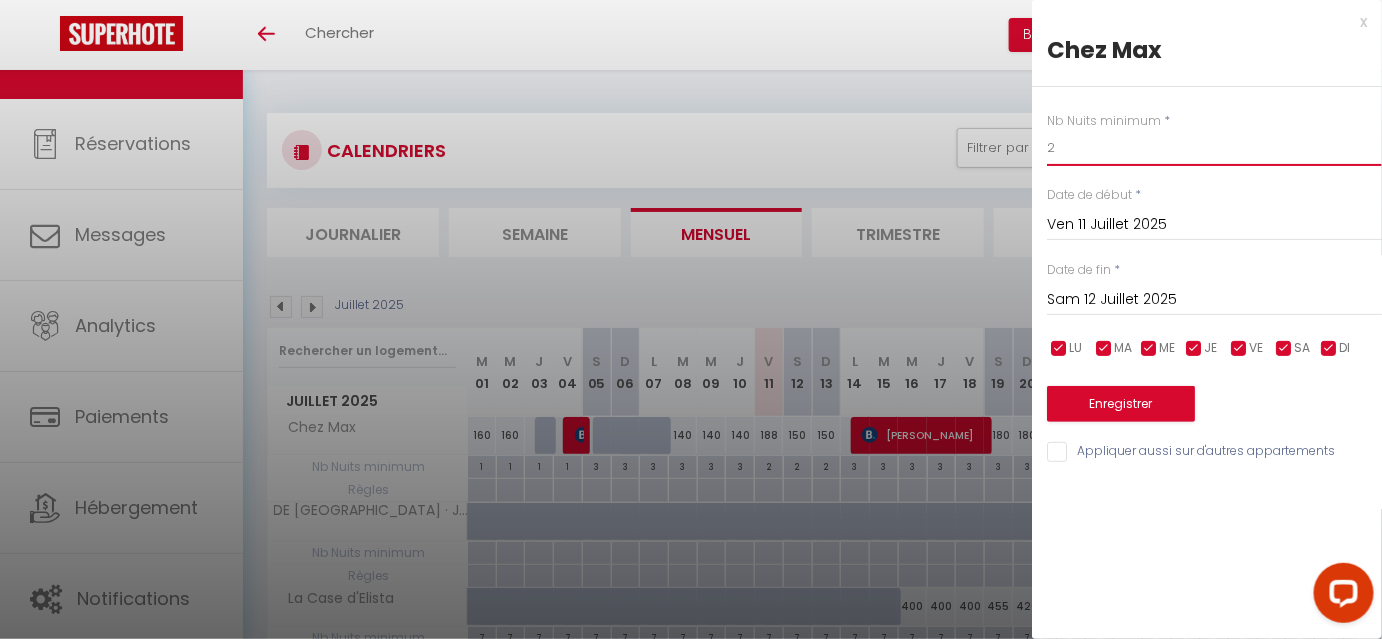 click on "2" at bounding box center [1214, 148] 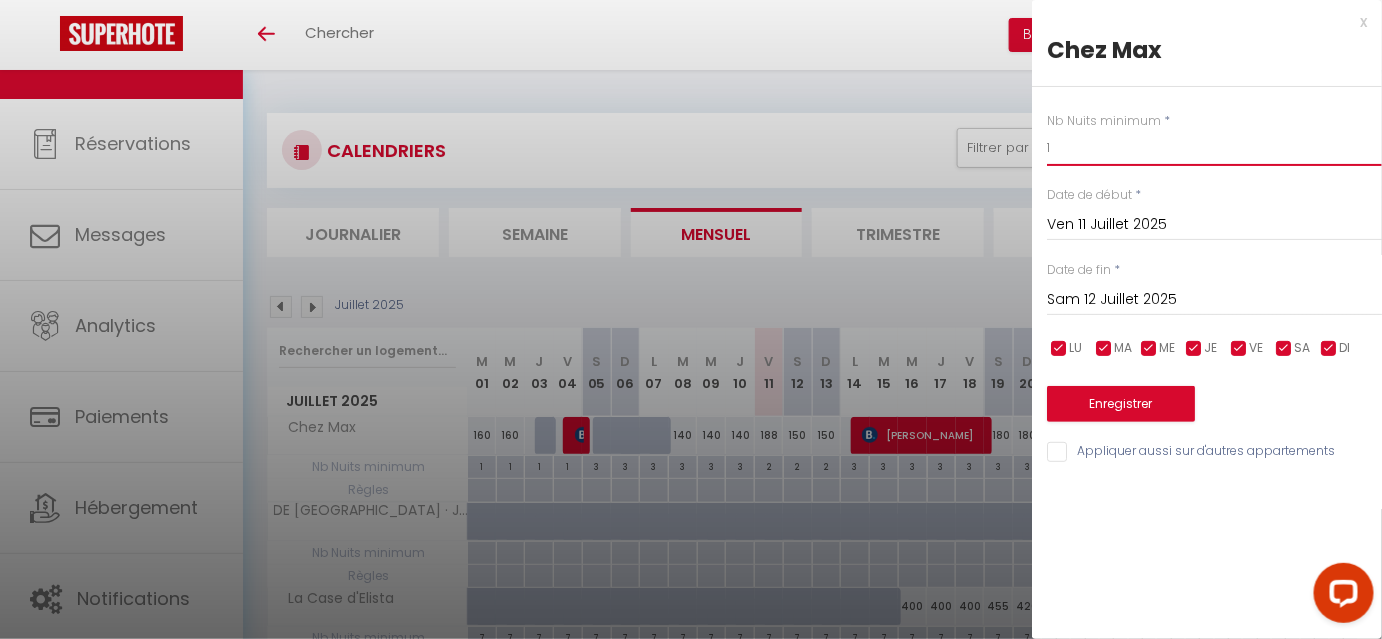 type on "1" 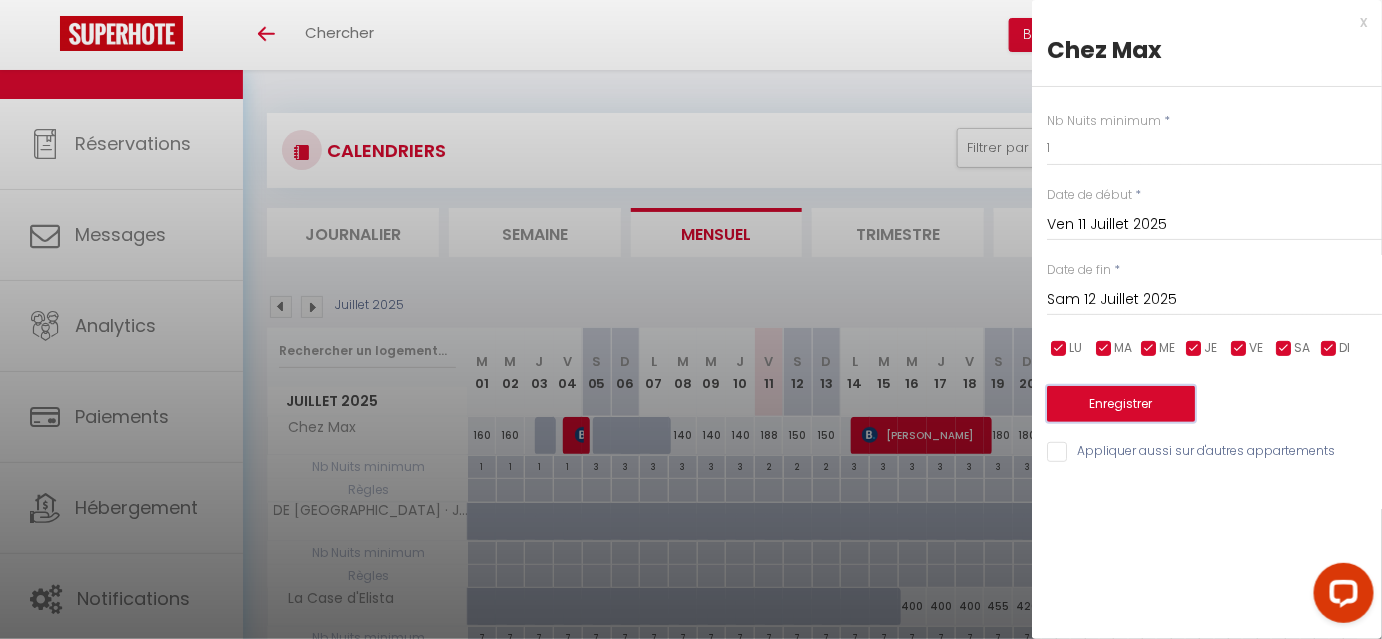 click on "Enregistrer" at bounding box center (1121, 404) 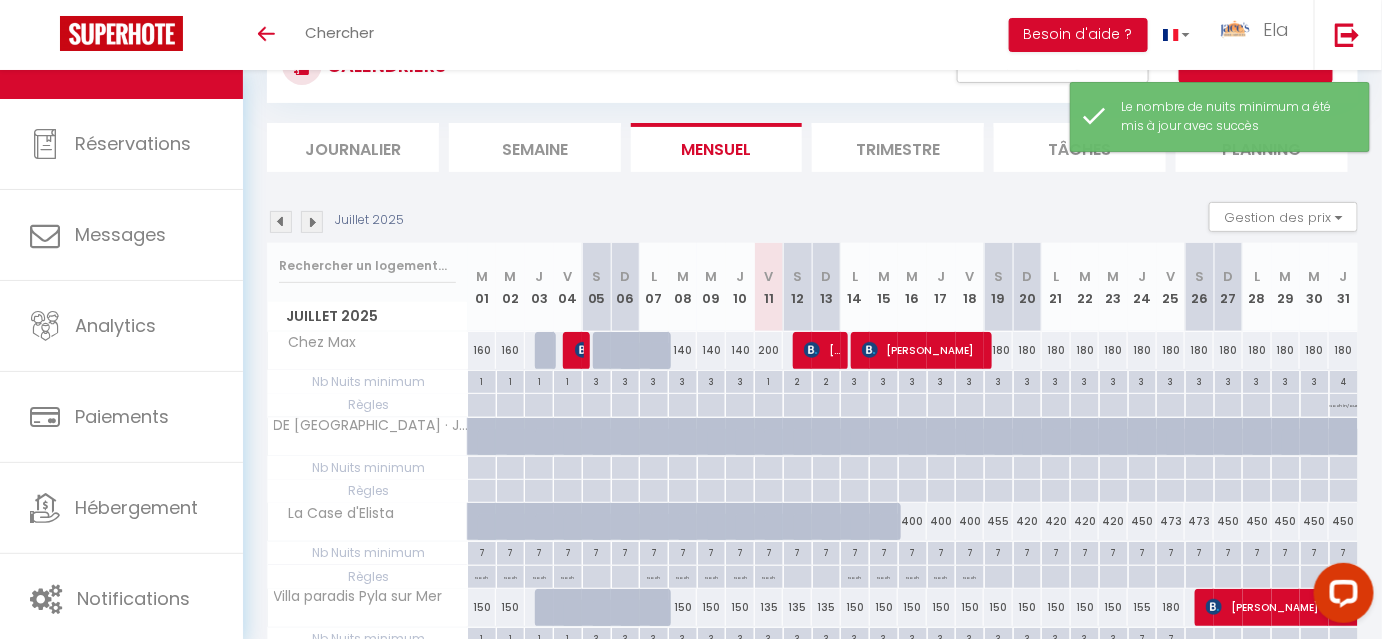 scroll, scrollTop: 90, scrollLeft: 0, axis: vertical 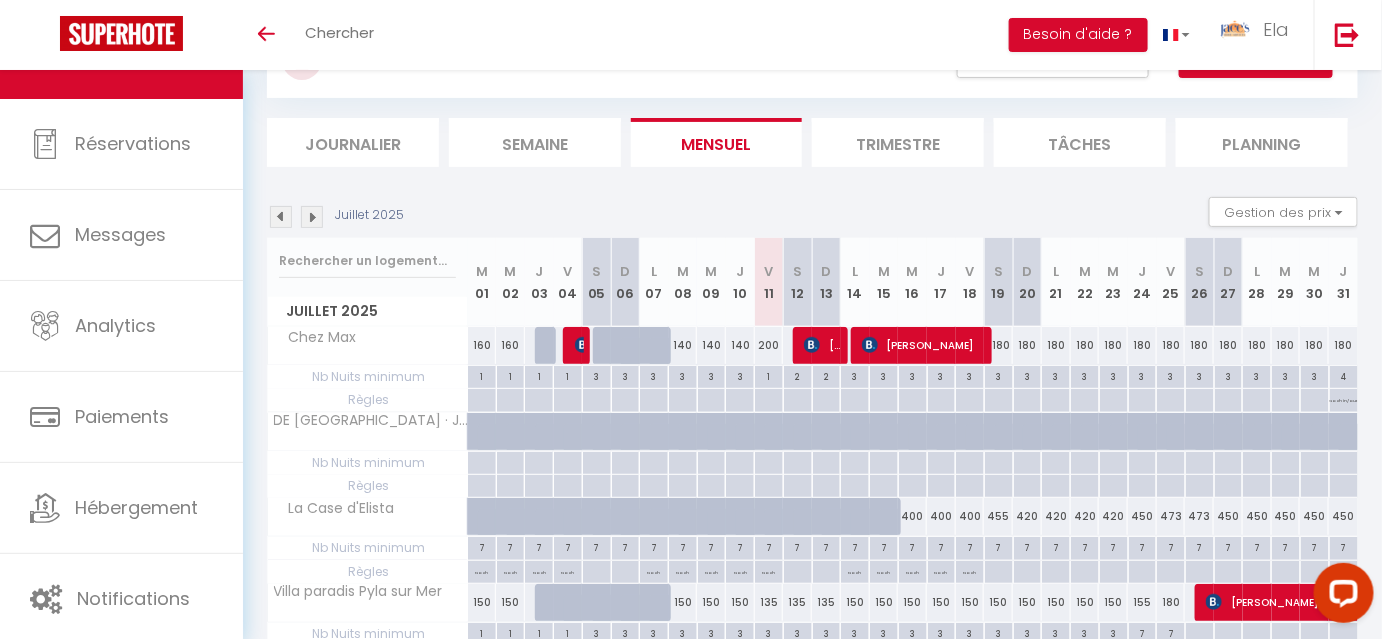 click on "200" at bounding box center (769, 345) 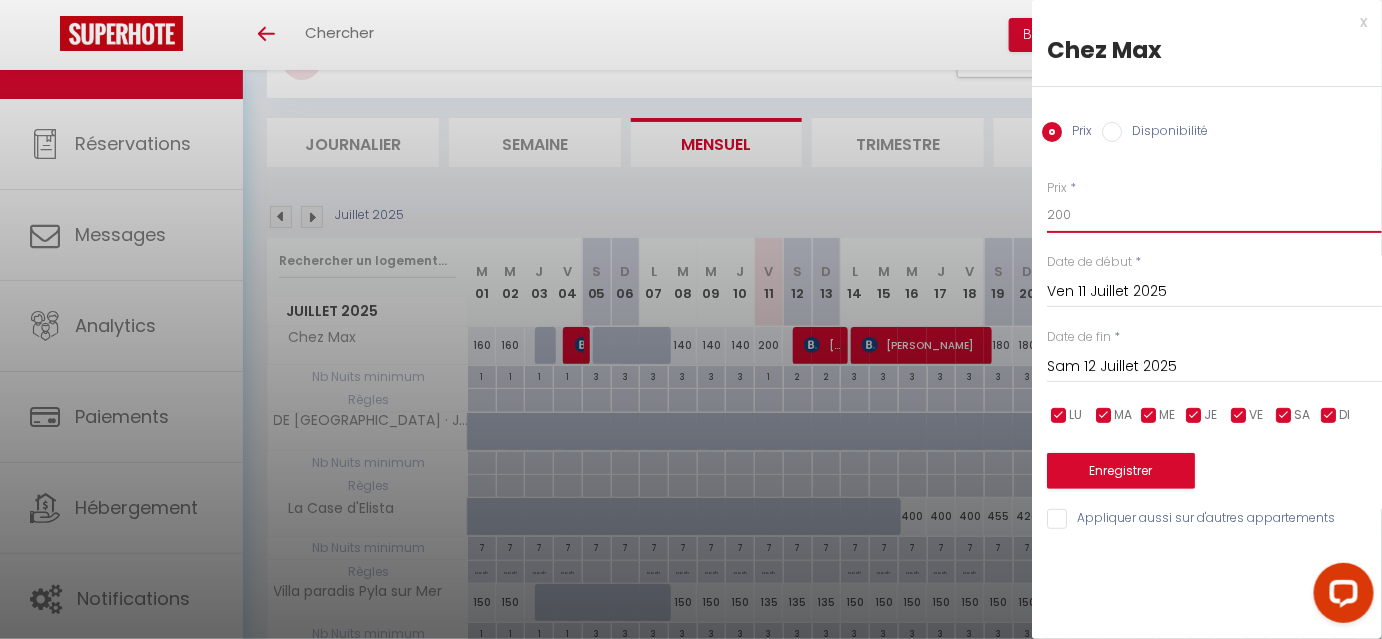 click on "200" at bounding box center (1214, 215) 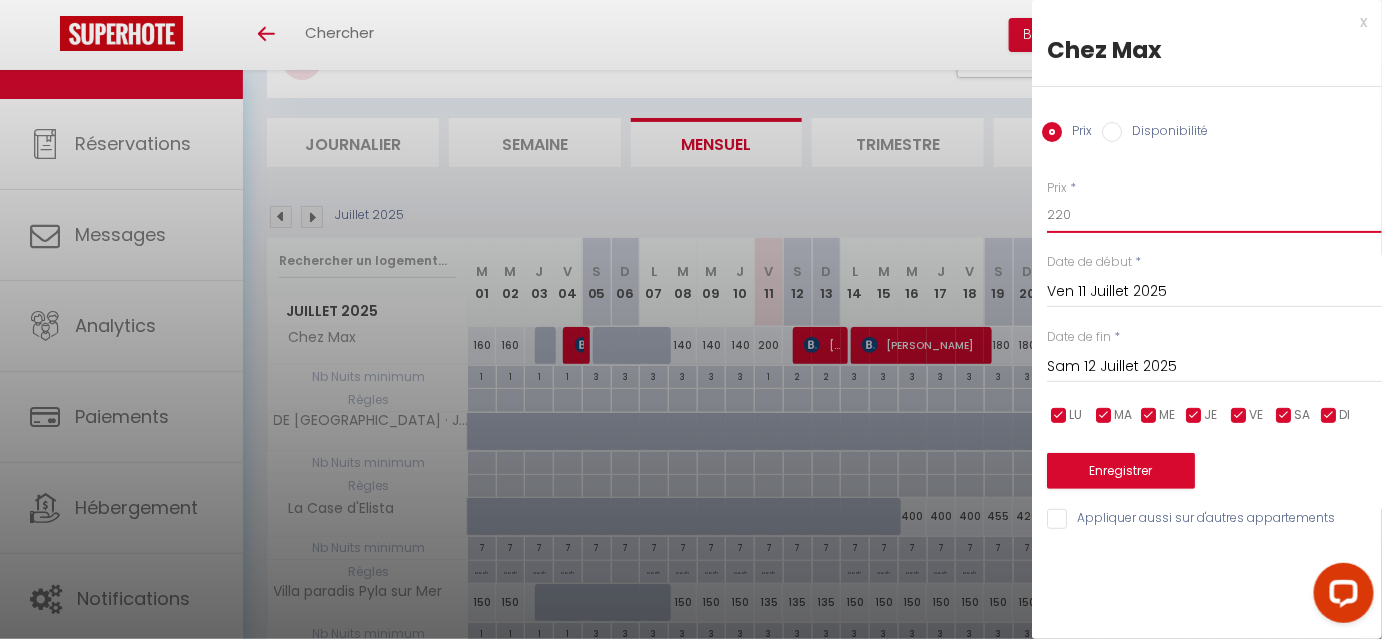 type on "220" 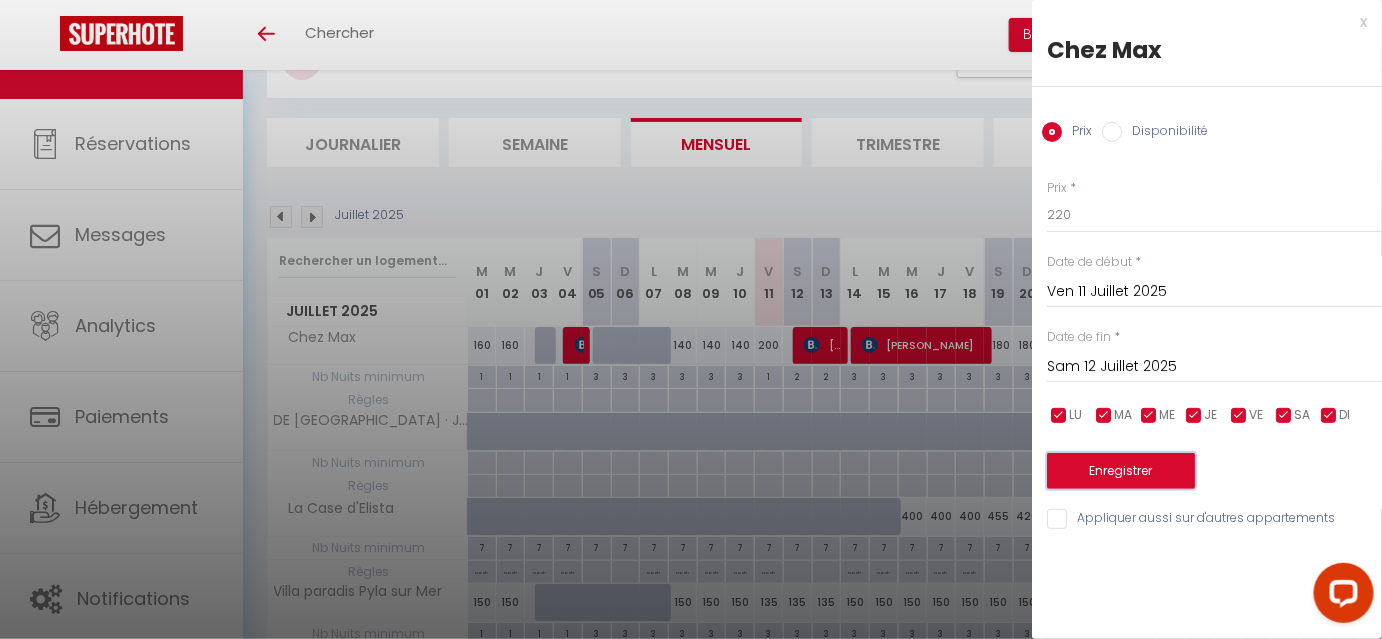 click on "Enregistrer" at bounding box center [1121, 471] 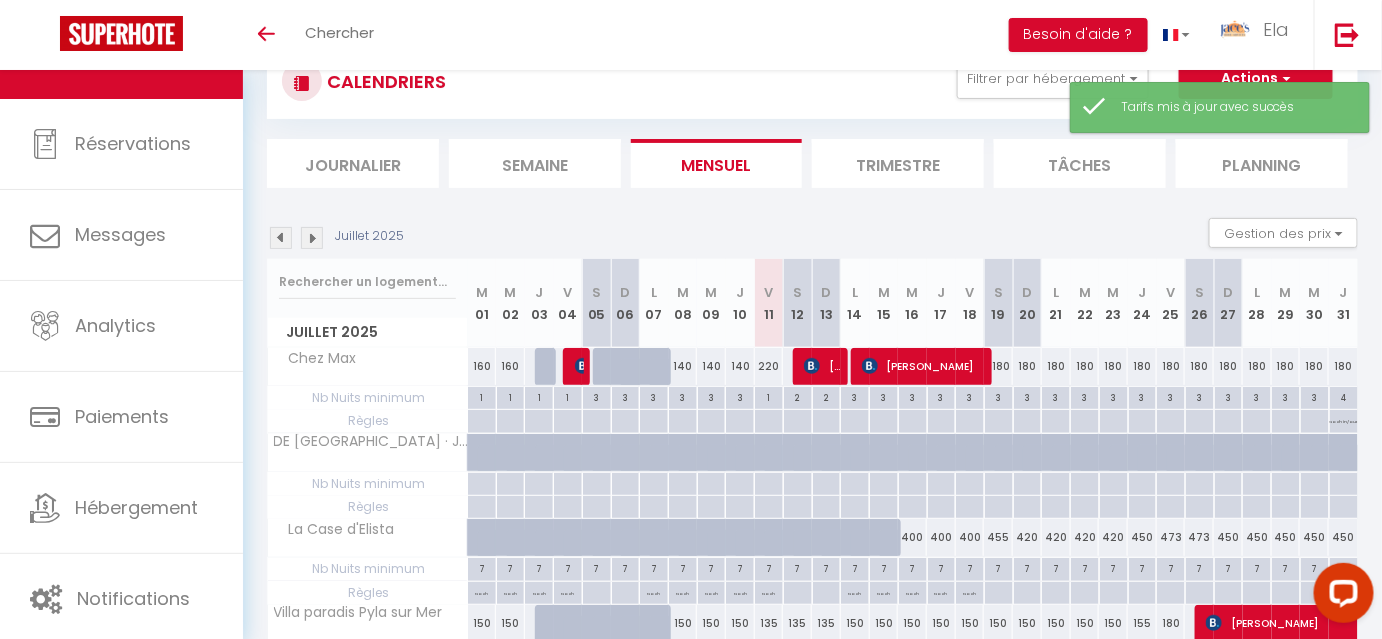 scroll, scrollTop: 90, scrollLeft: 0, axis: vertical 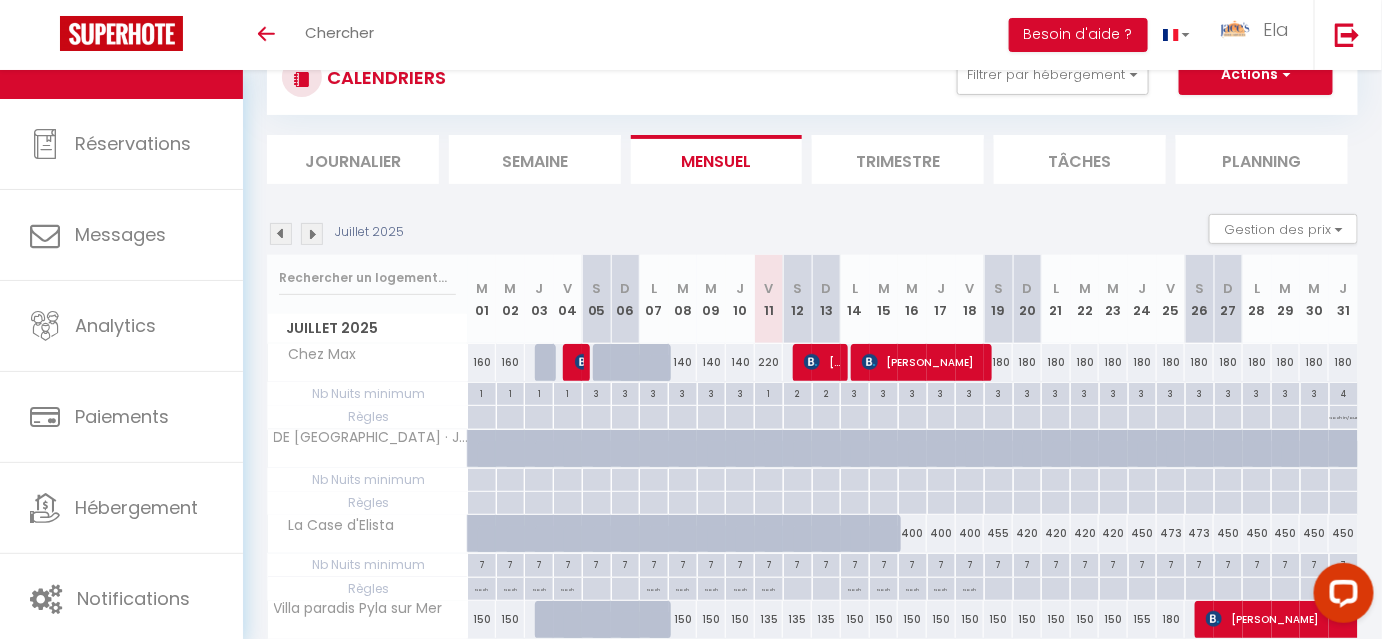 click at bounding box center (281, 234) 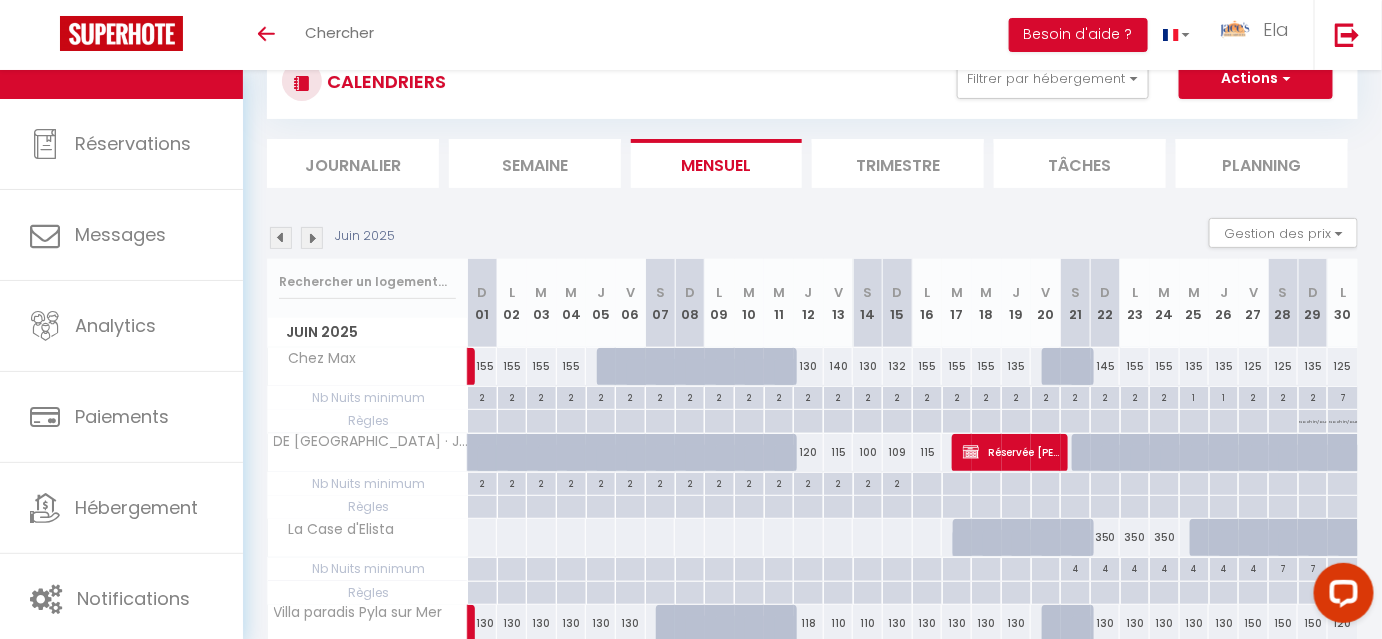 scroll, scrollTop: 73, scrollLeft: 0, axis: vertical 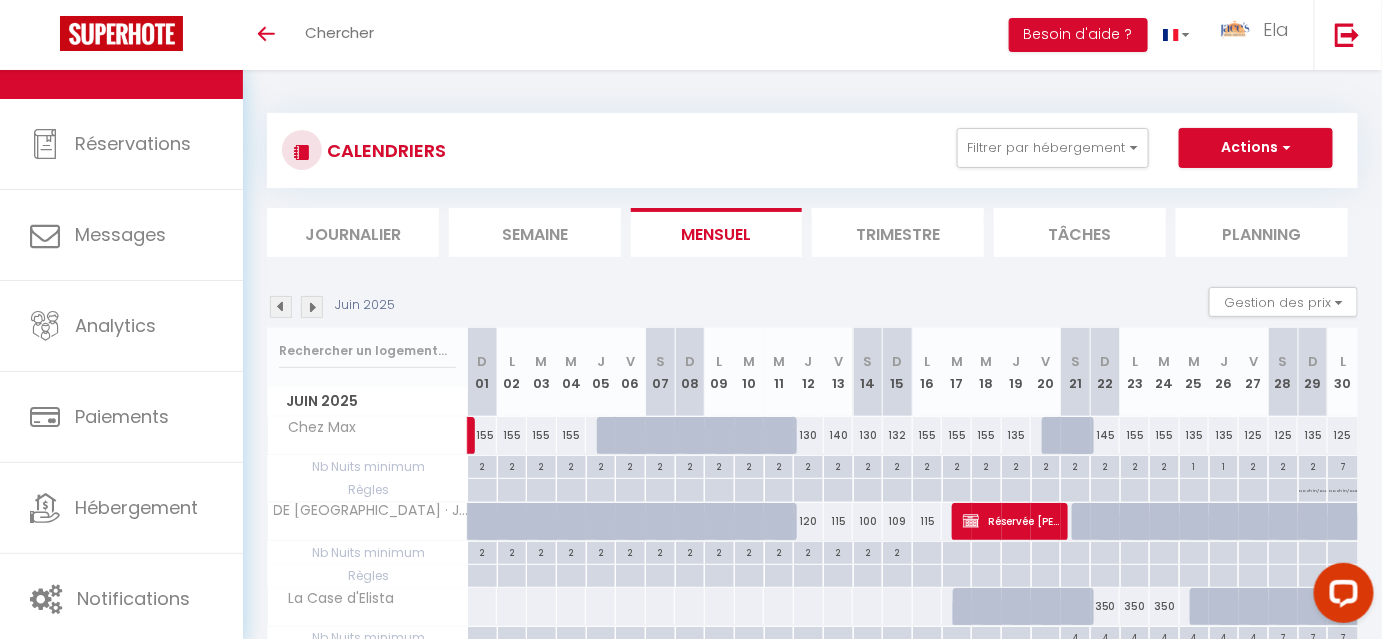 click at bounding box center [312, 307] 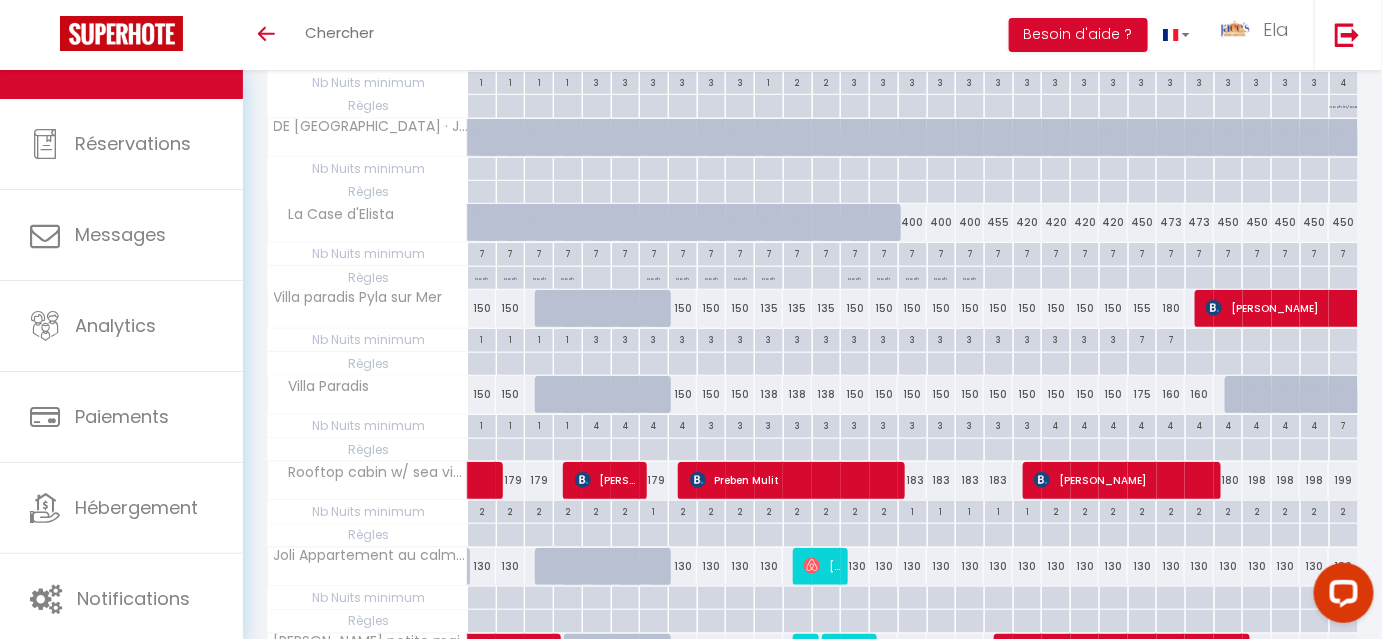 scroll, scrollTop: 386, scrollLeft: 0, axis: vertical 